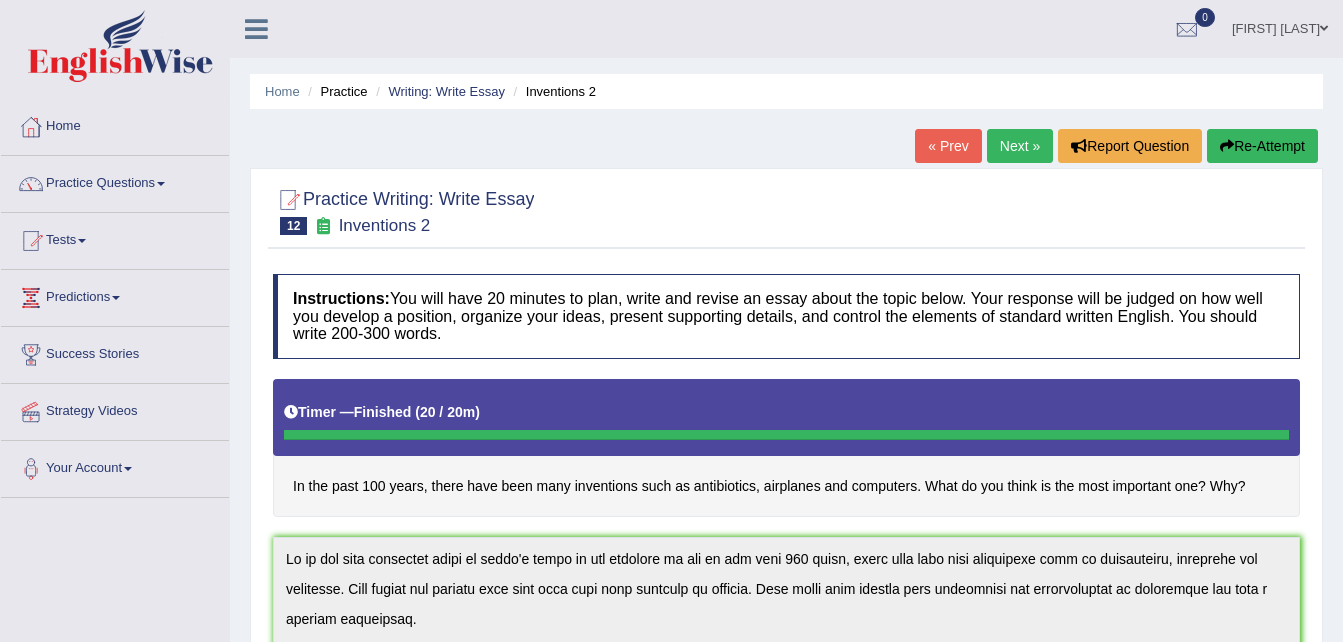 scroll, scrollTop: 776, scrollLeft: 0, axis: vertical 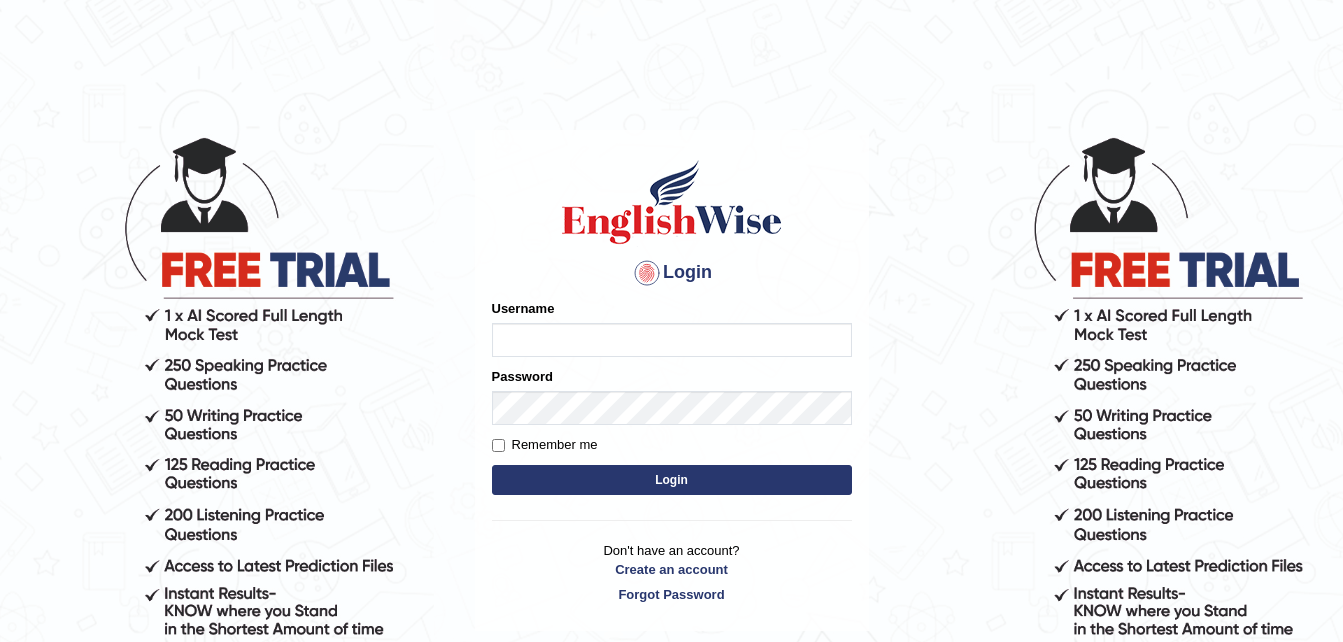 type on "Narendrasingh" 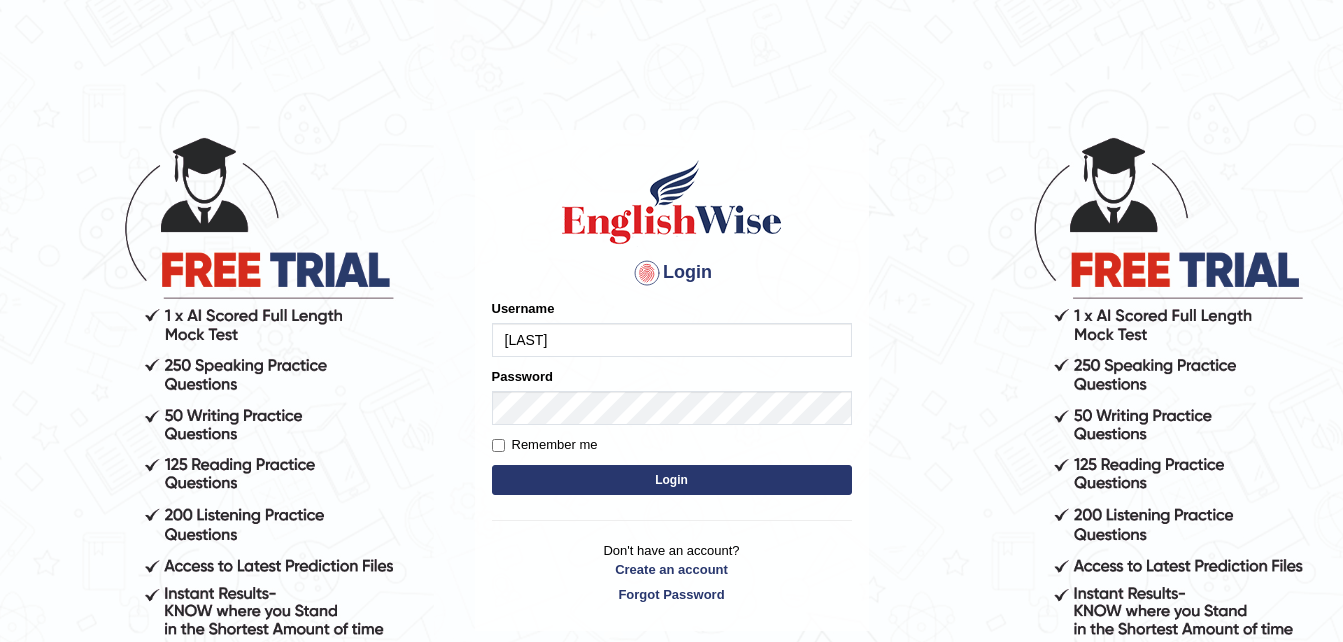 click on "Login" at bounding box center [672, 480] 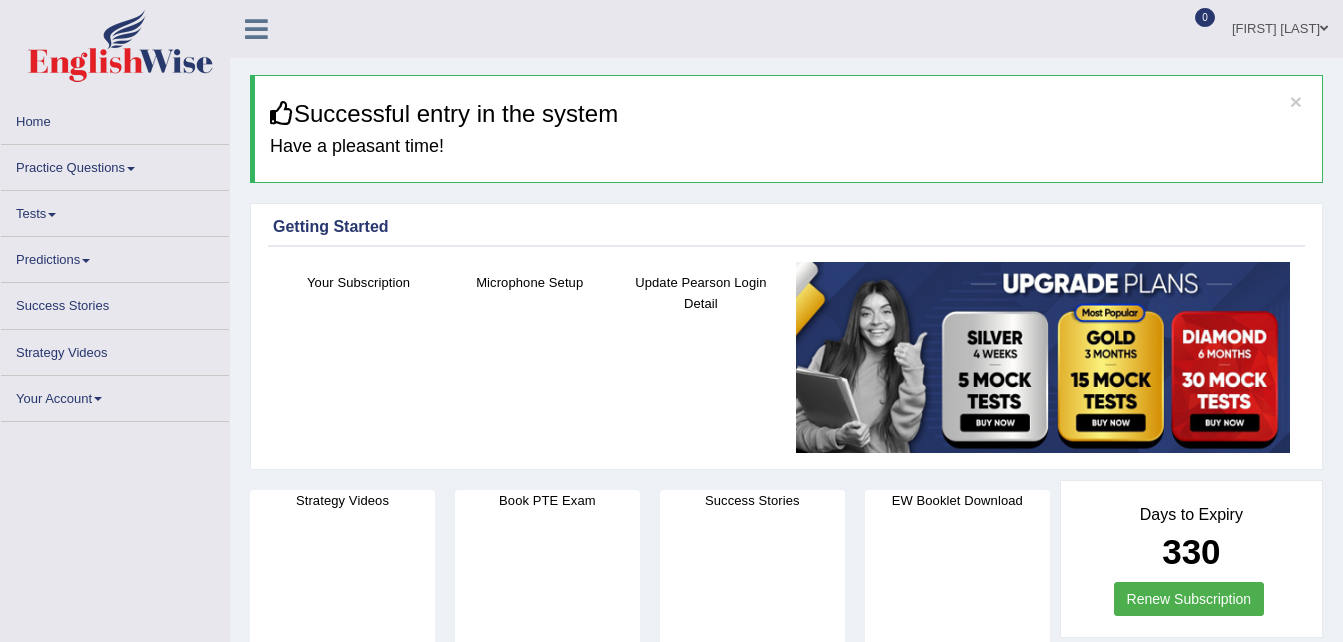 scroll, scrollTop: 0, scrollLeft: 0, axis: both 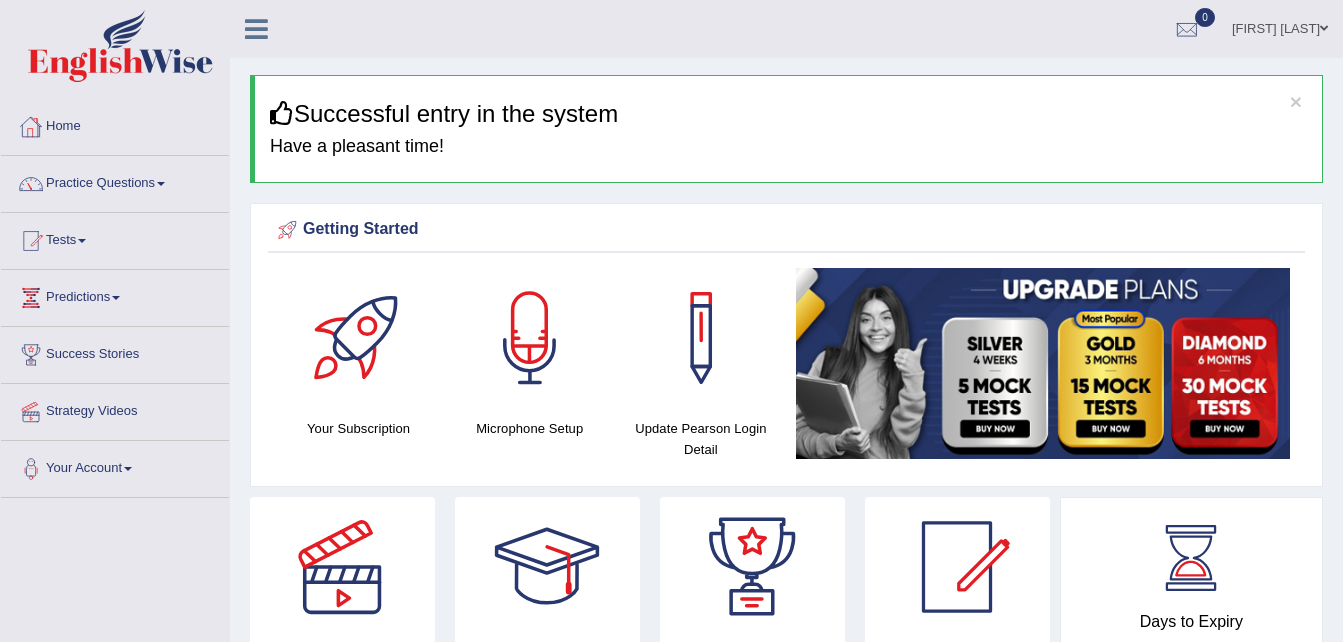 click on "Practice Questions" at bounding box center (115, 181) 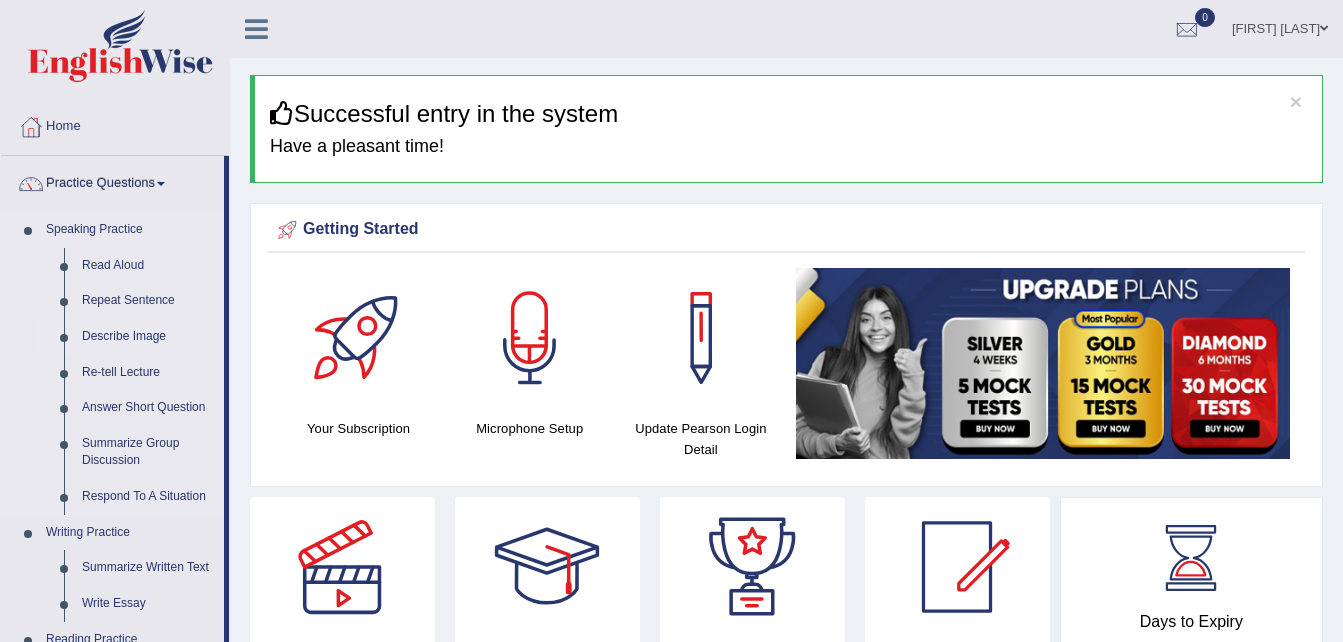 click on "Describe Image" at bounding box center [148, 337] 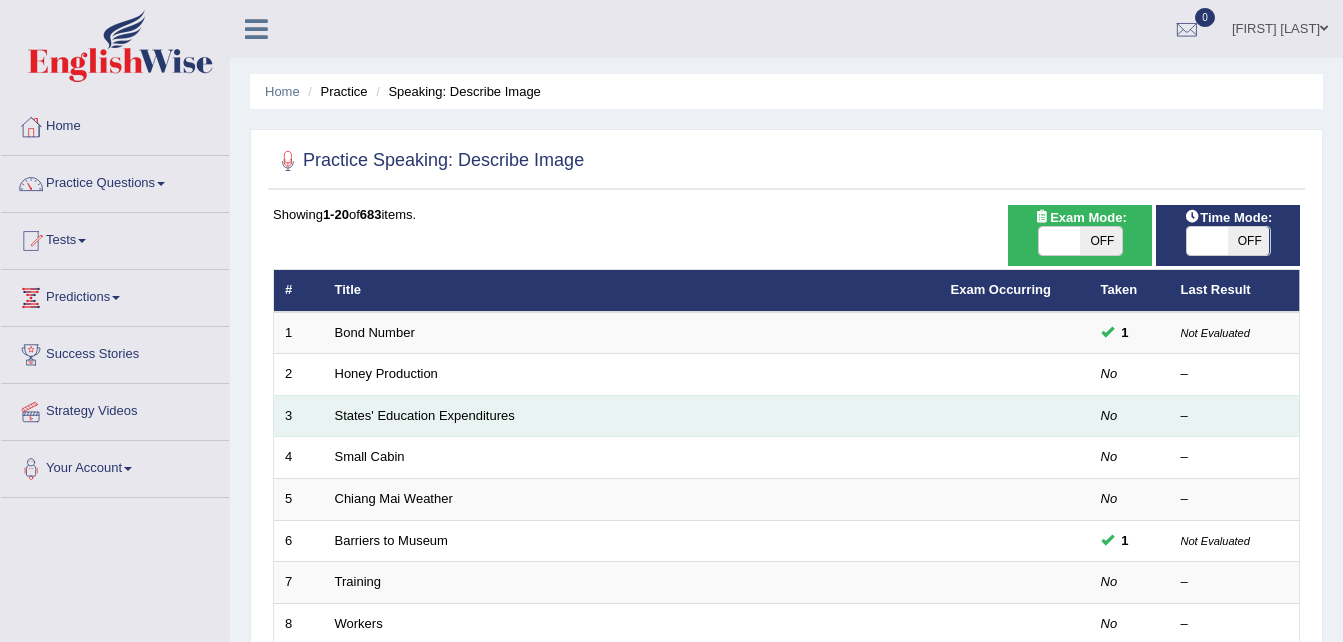 scroll, scrollTop: 0, scrollLeft: 0, axis: both 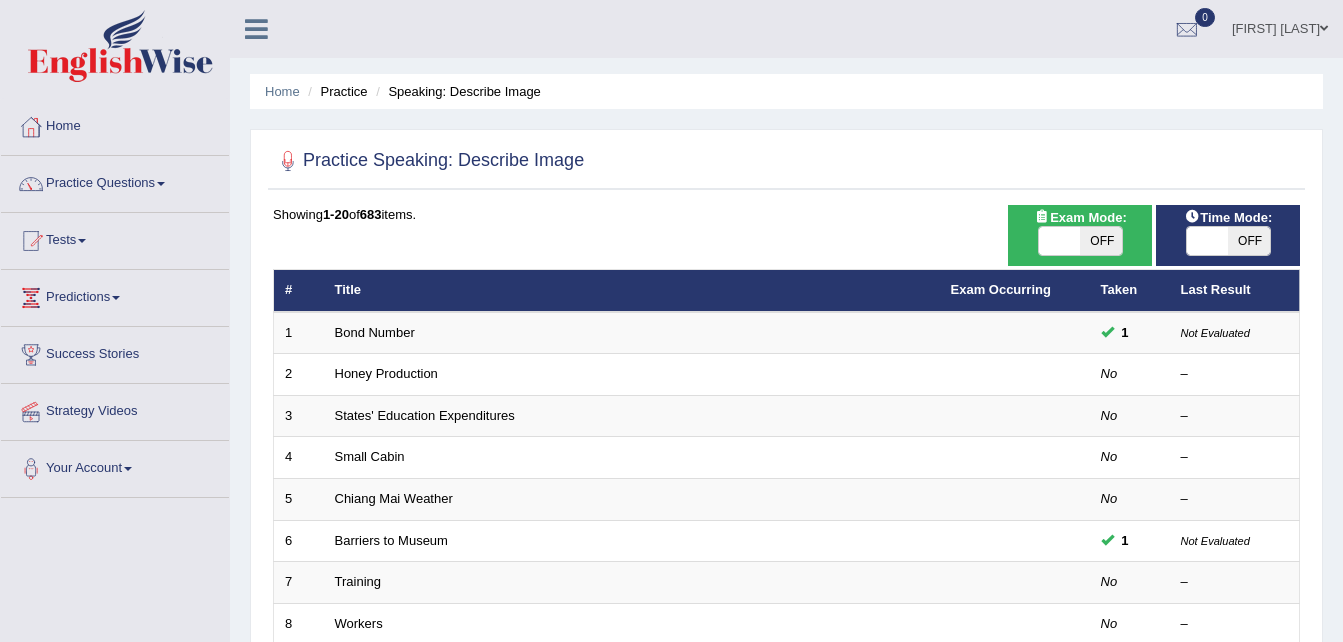 click on "OFF" at bounding box center [1101, 241] 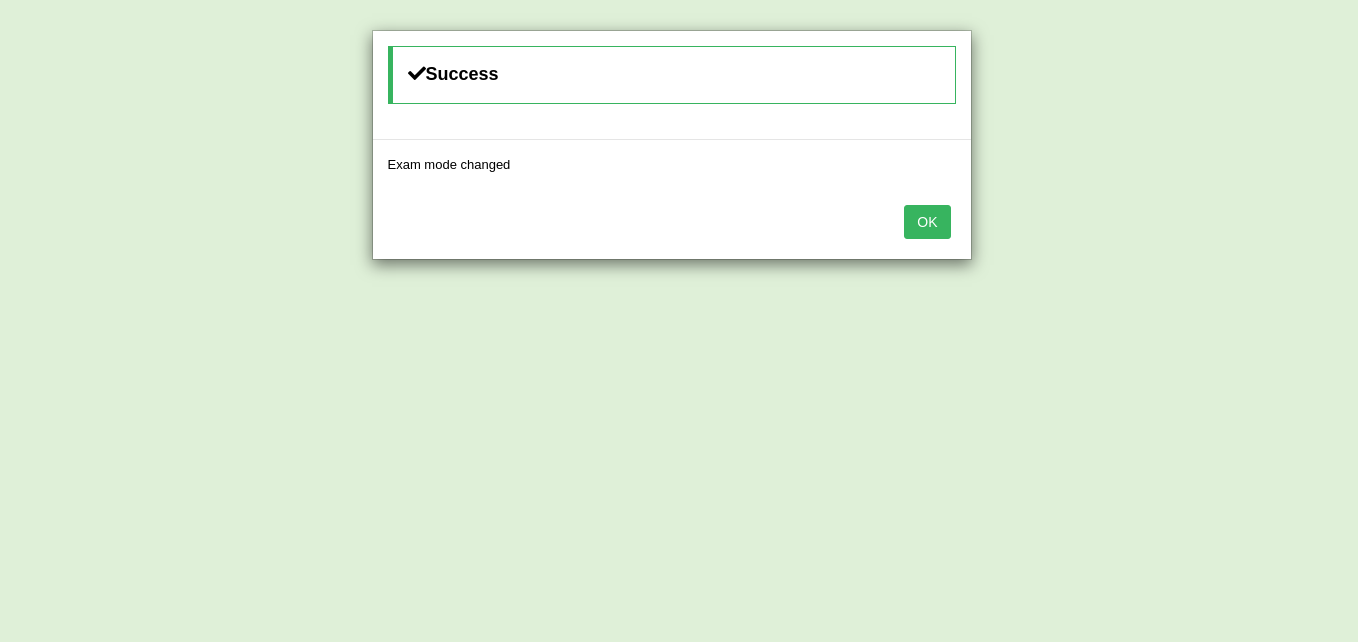 click on "Success Exam mode changed OK" at bounding box center (679, 321) 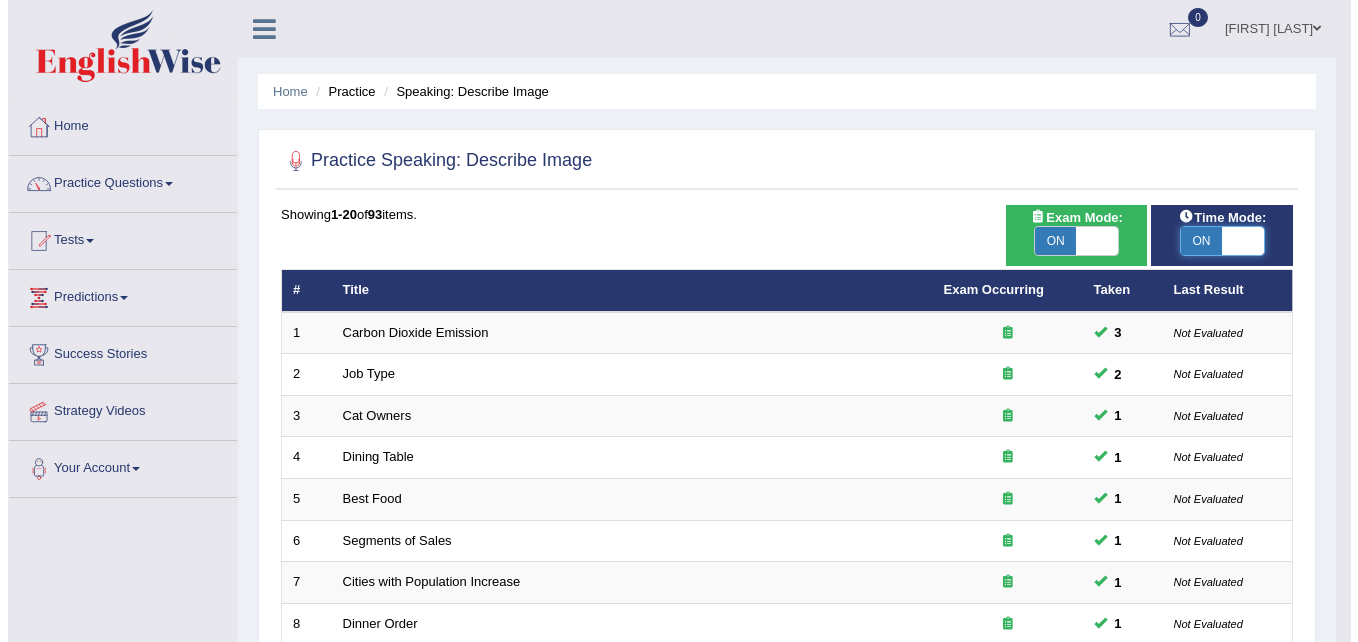 scroll, scrollTop: 0, scrollLeft: 0, axis: both 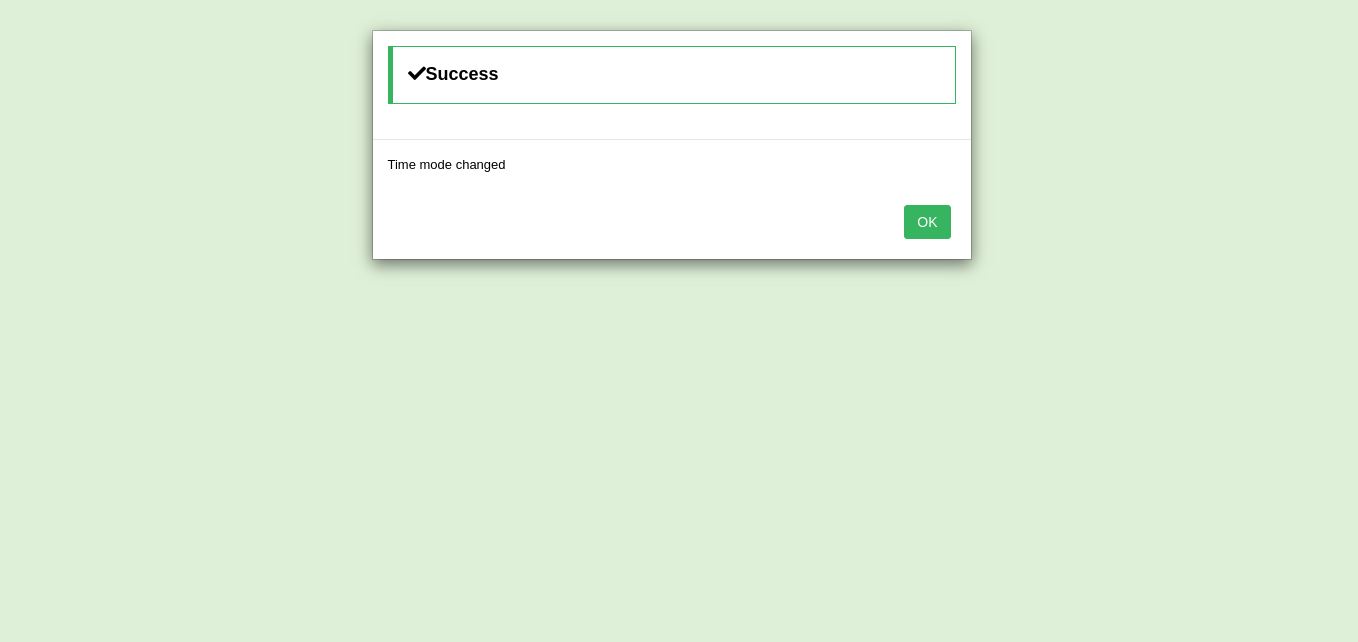 click on "OK" at bounding box center [927, 222] 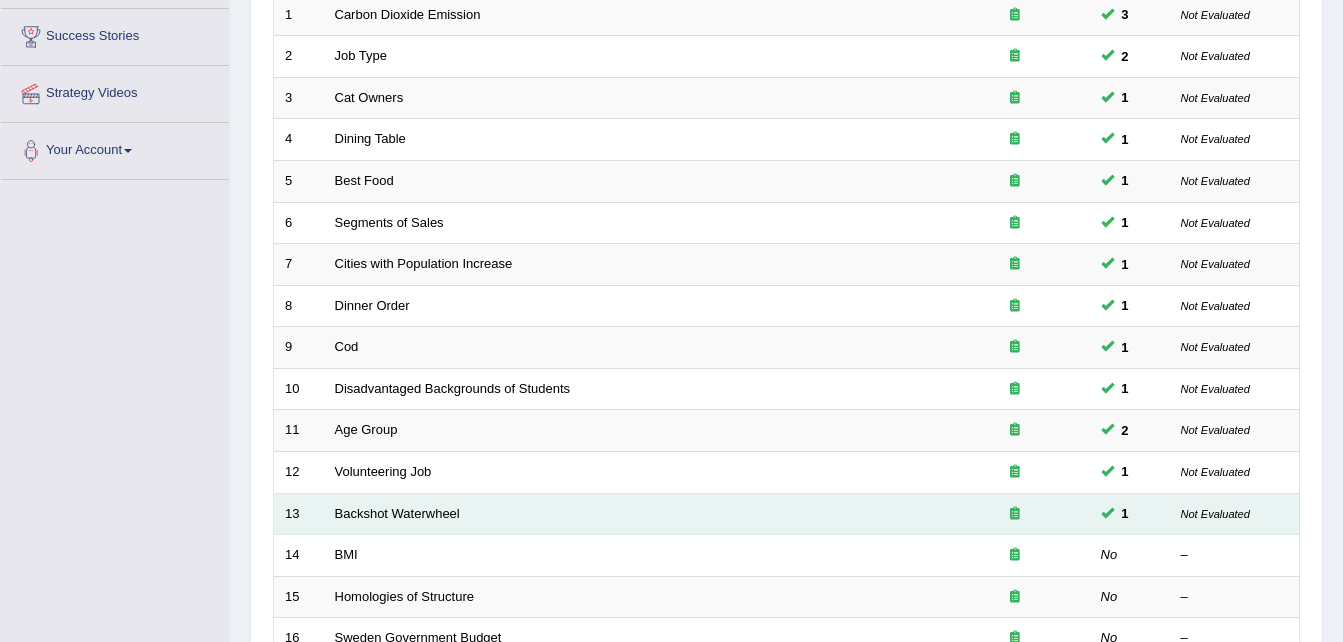 scroll, scrollTop: 400, scrollLeft: 0, axis: vertical 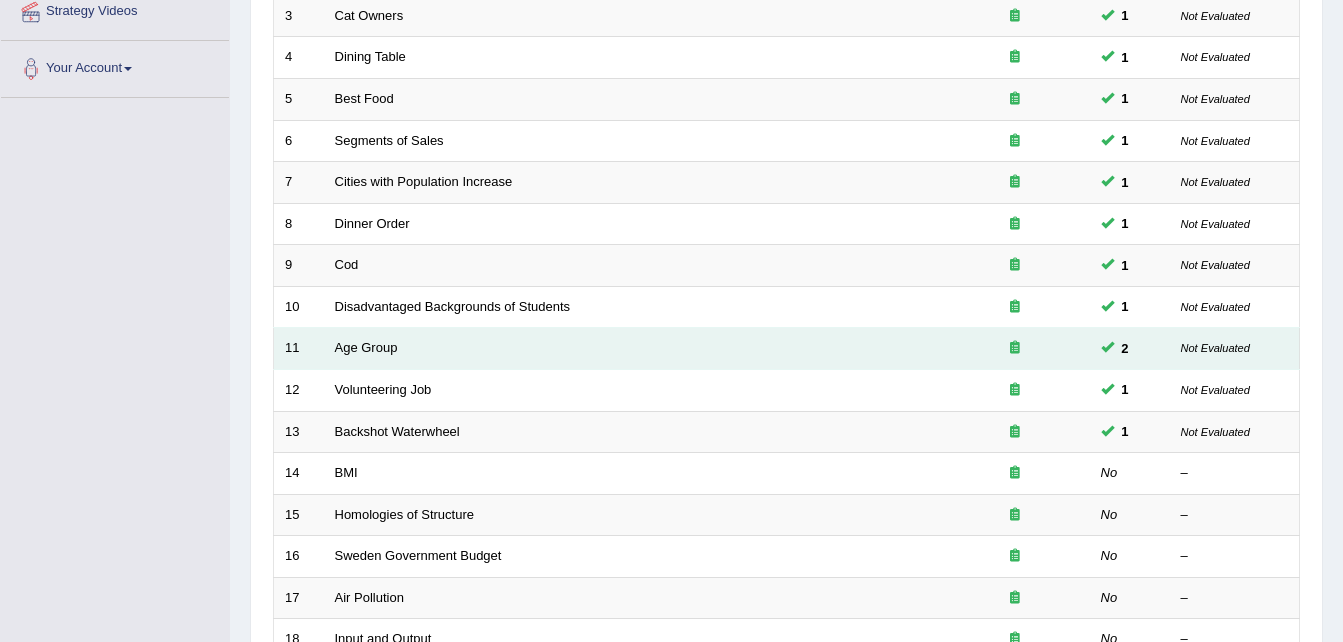 click on "Age Group" at bounding box center (632, 349) 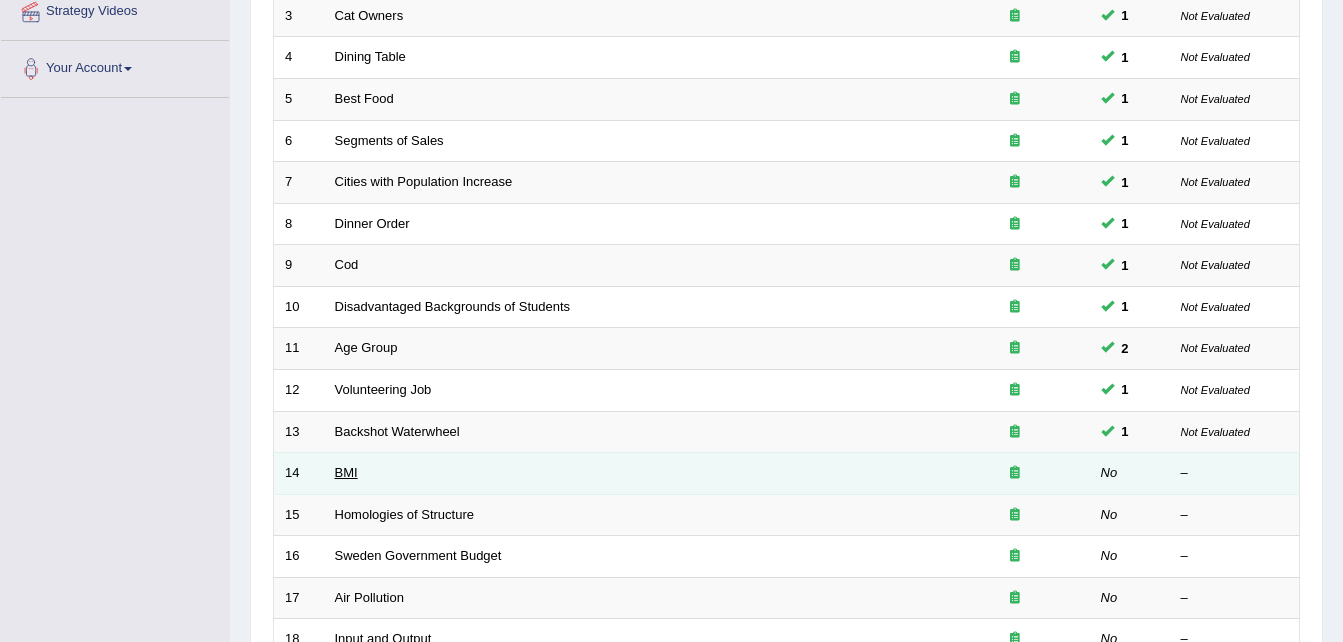 click on "BMI" at bounding box center [346, 472] 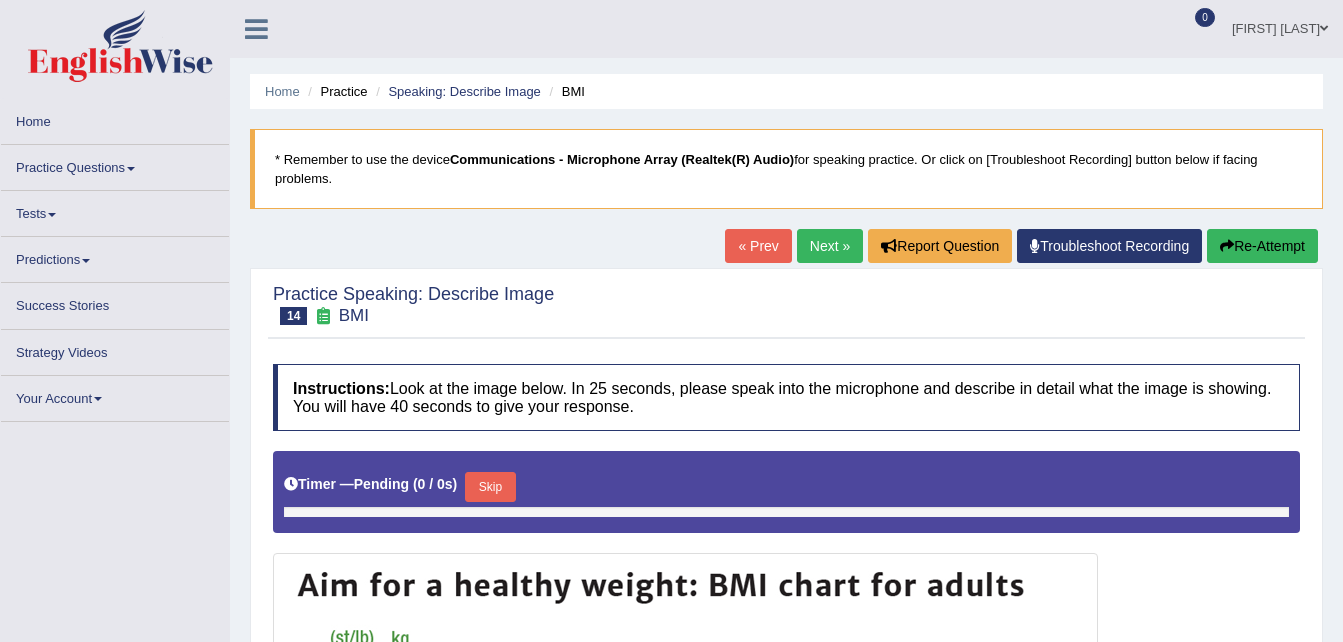 scroll, scrollTop: 164, scrollLeft: 0, axis: vertical 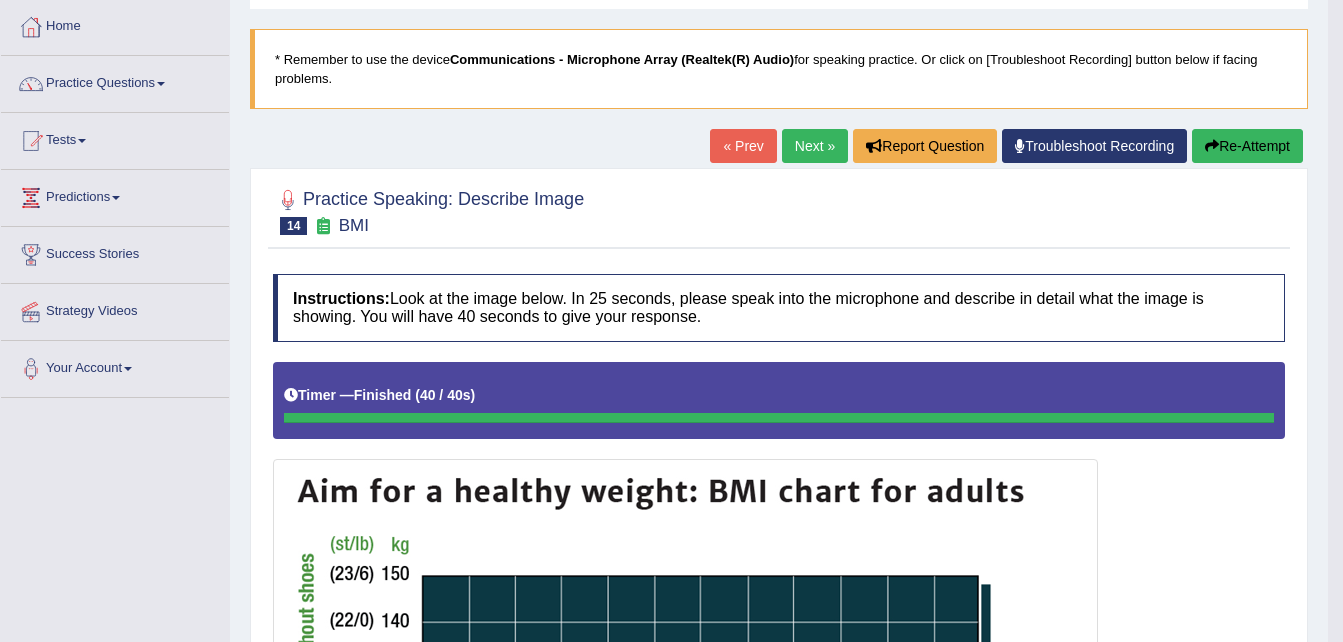 click on "Next »" at bounding box center [815, 146] 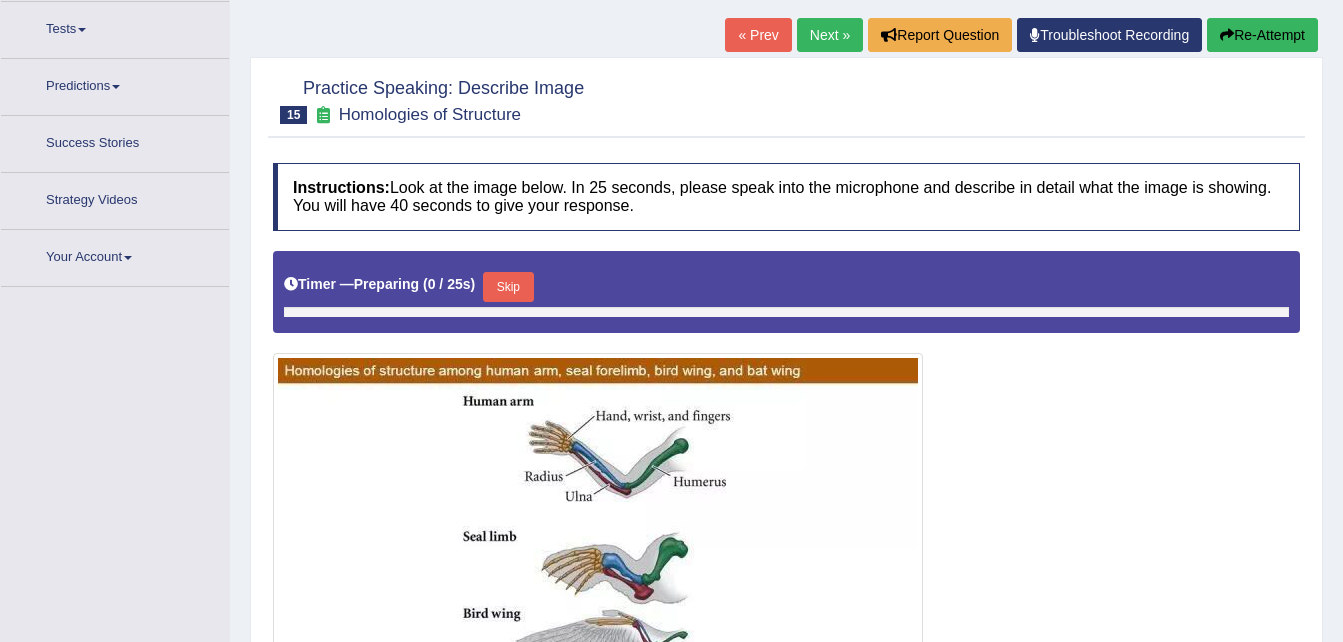 scroll, scrollTop: 0, scrollLeft: 0, axis: both 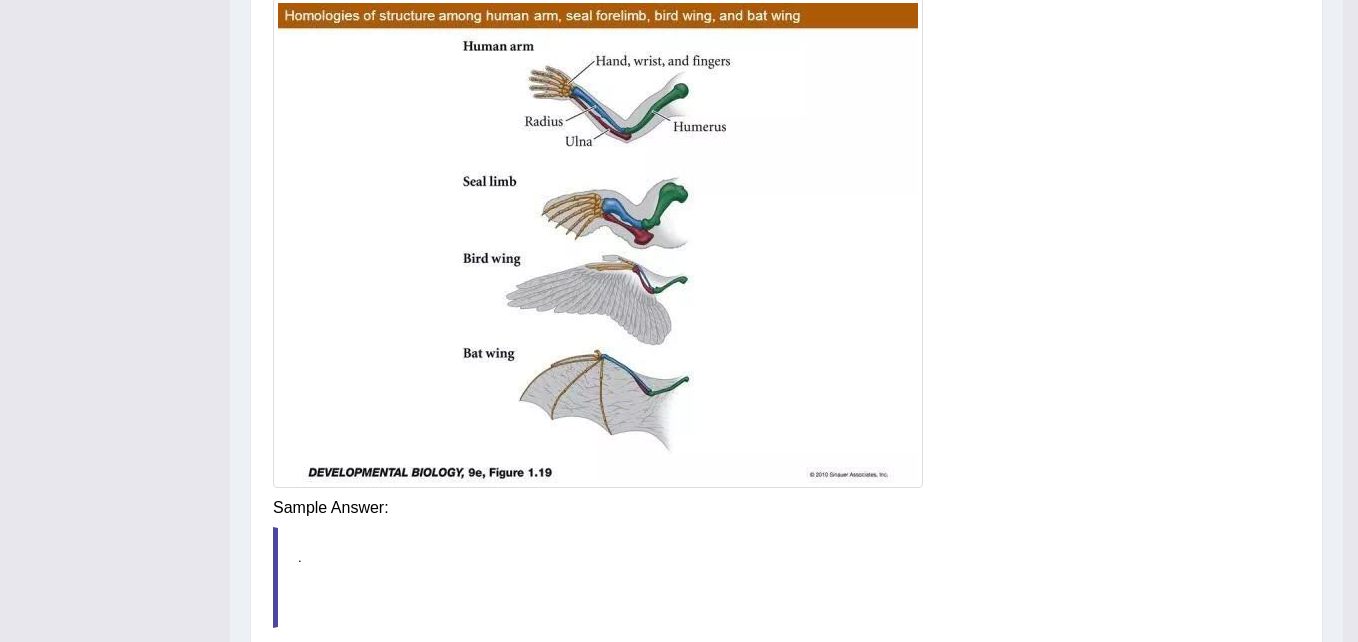 click on "Saving your answer..." at bounding box center (0, 0) 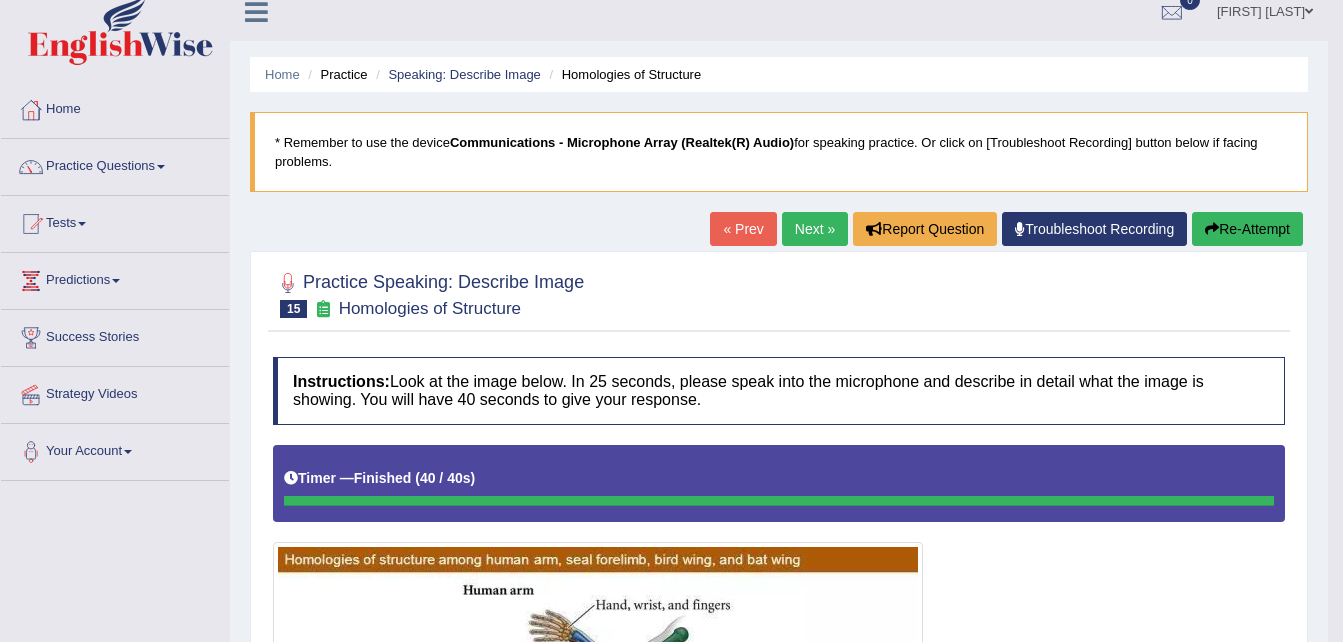 scroll, scrollTop: 0, scrollLeft: 0, axis: both 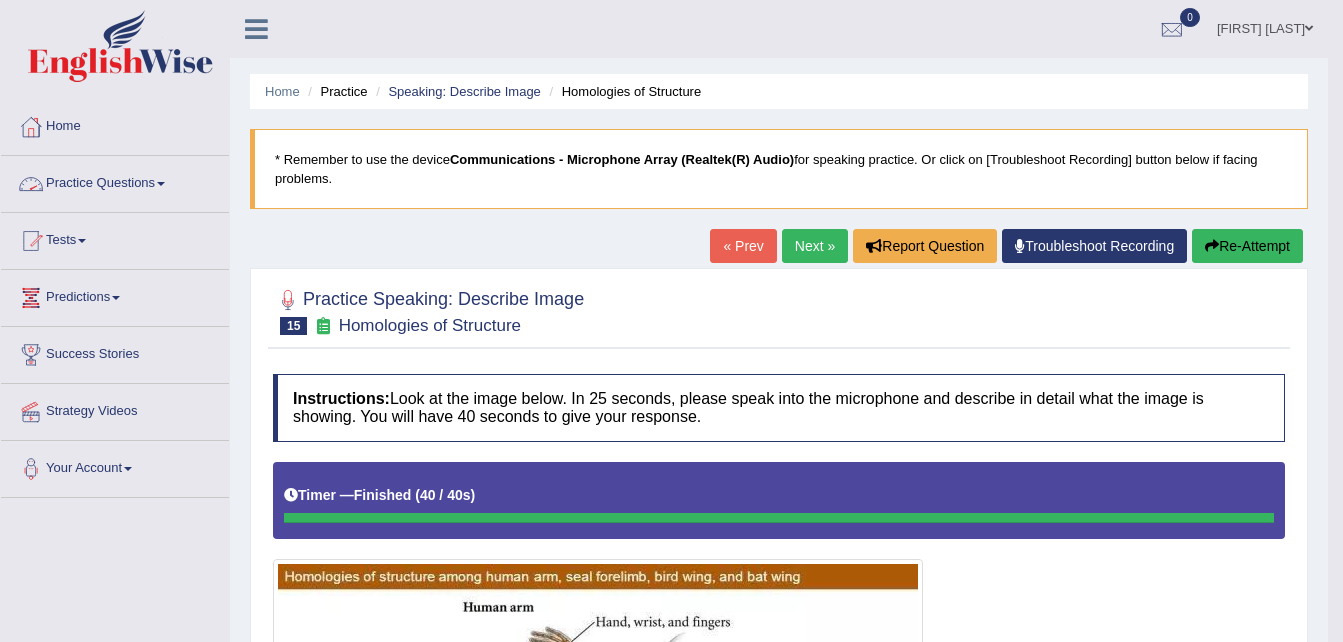 click on "Practice Questions" at bounding box center [115, 181] 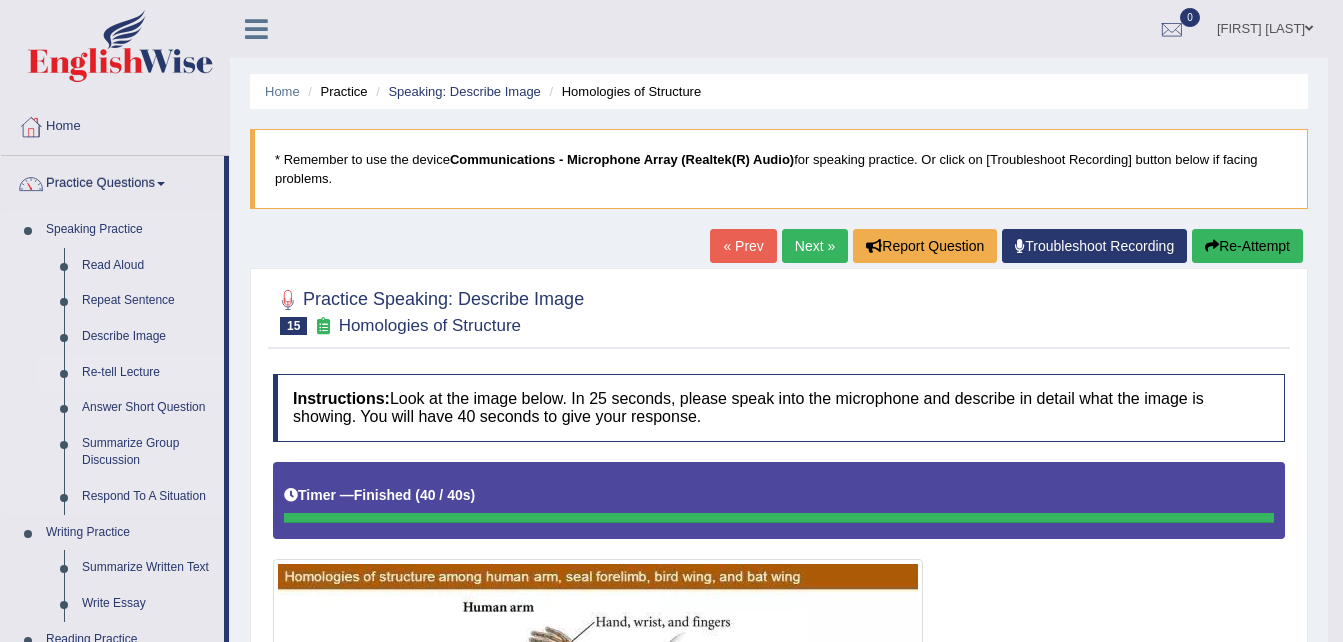 click on "Re-tell Lecture" at bounding box center (148, 373) 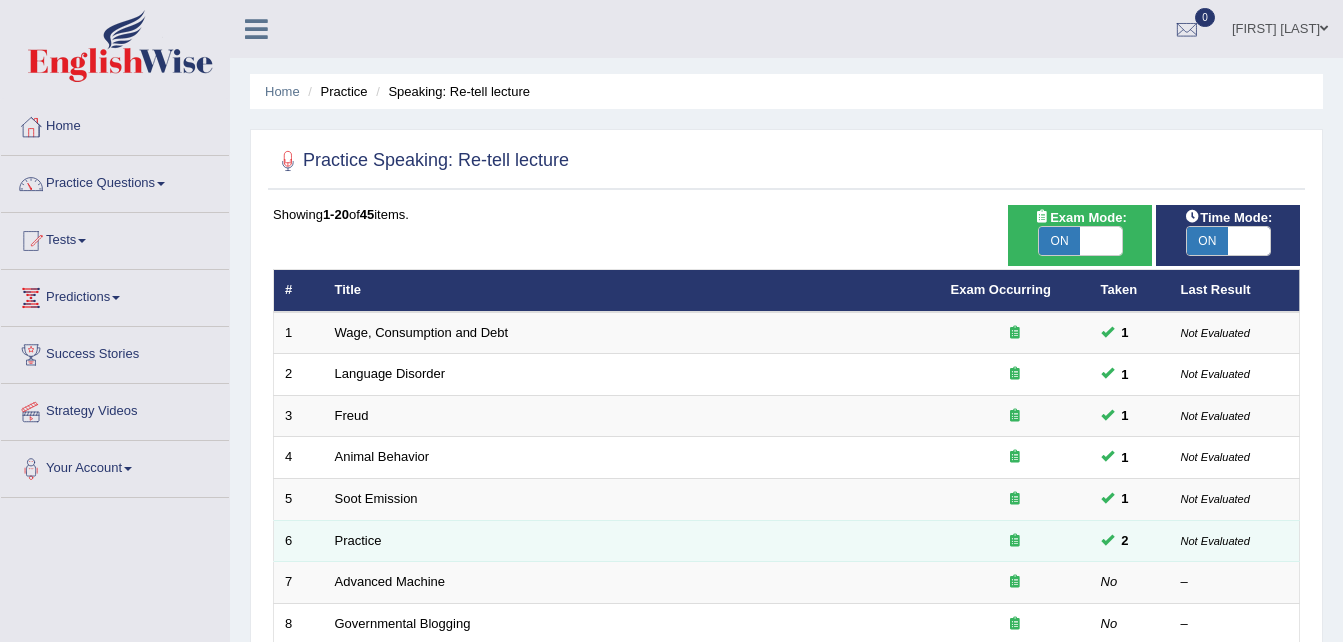 scroll, scrollTop: 200, scrollLeft: 0, axis: vertical 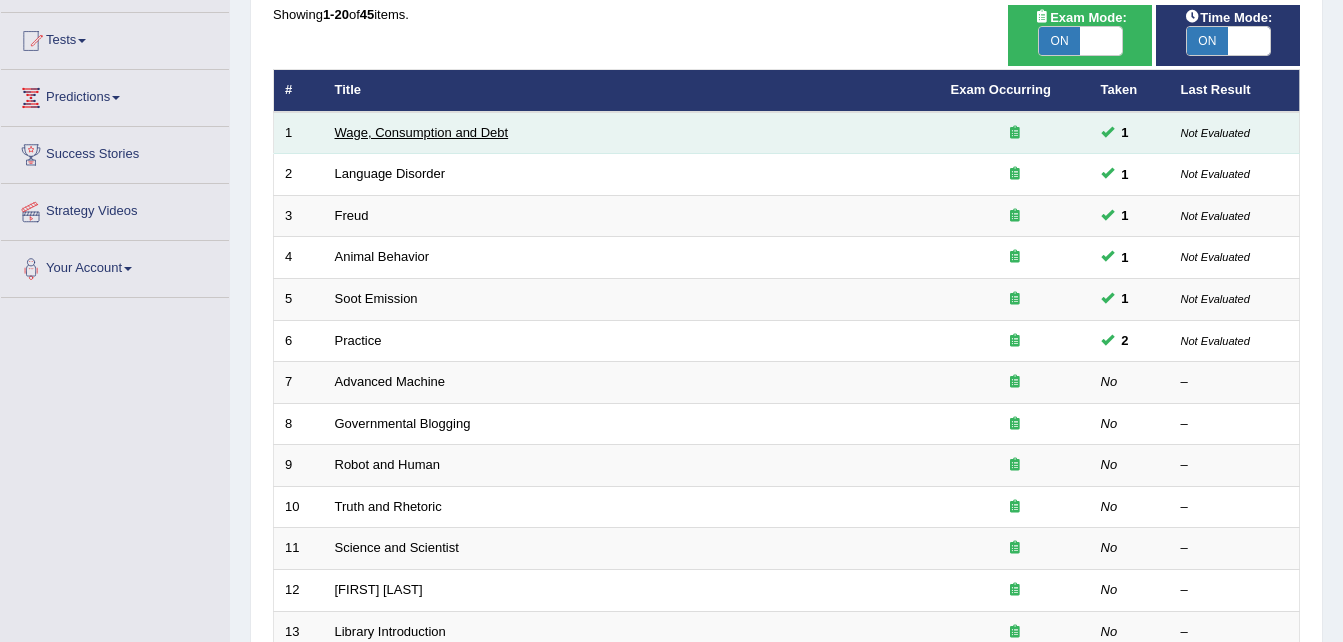 click on "Wage, Consumption and Debt" at bounding box center (422, 132) 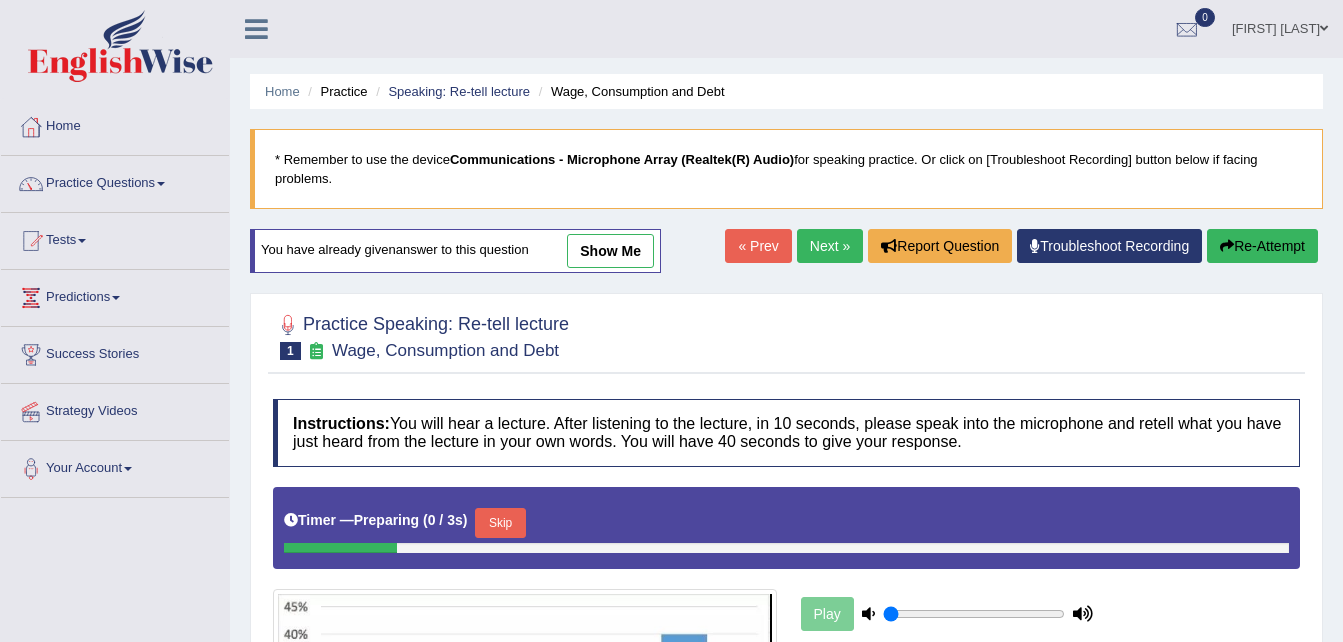 scroll, scrollTop: 0, scrollLeft: 0, axis: both 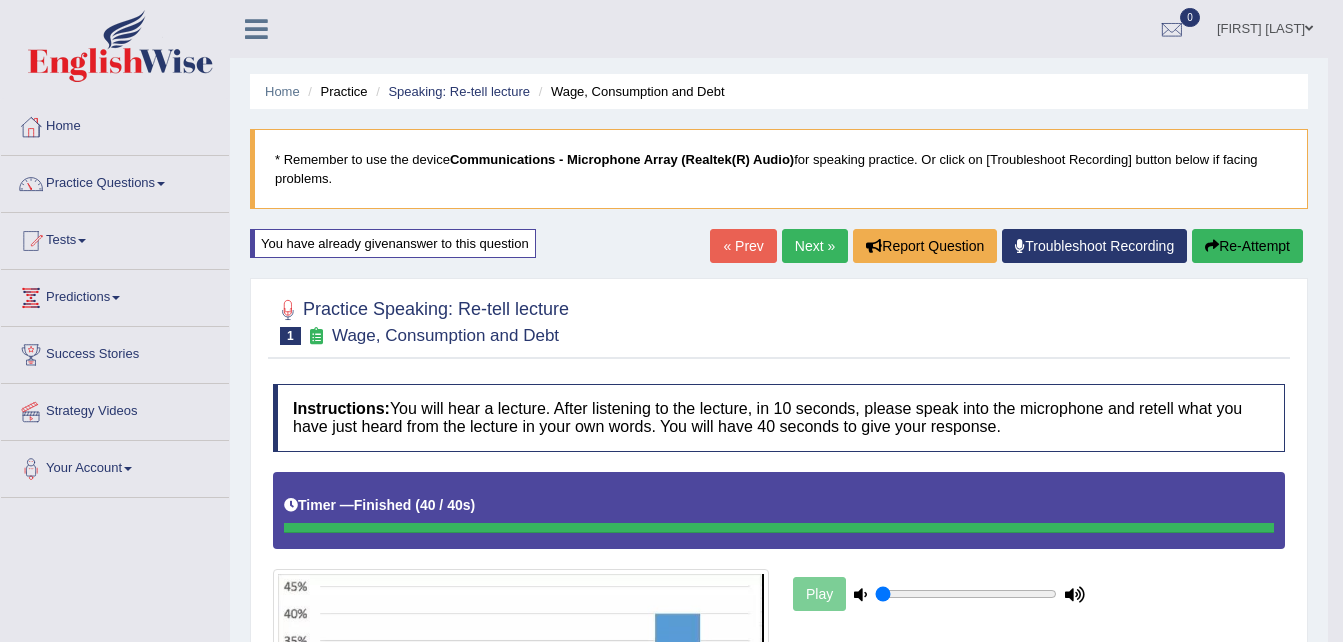 click on "Next »" at bounding box center (815, 246) 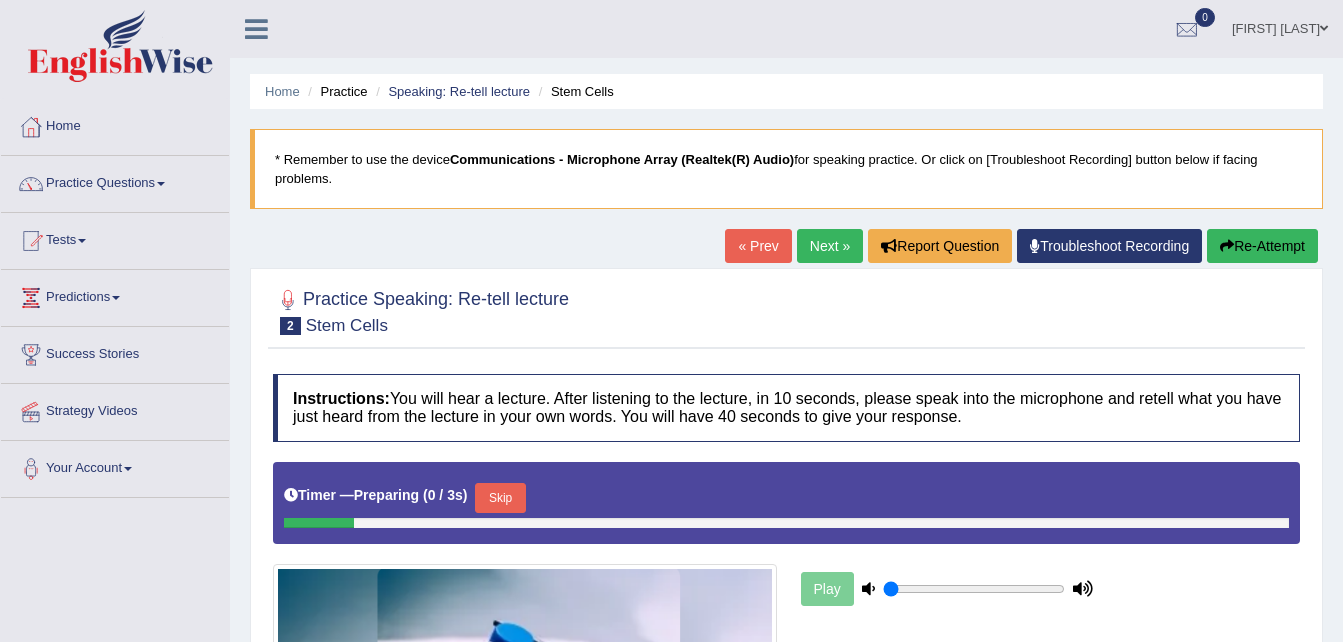 scroll, scrollTop: 0, scrollLeft: 0, axis: both 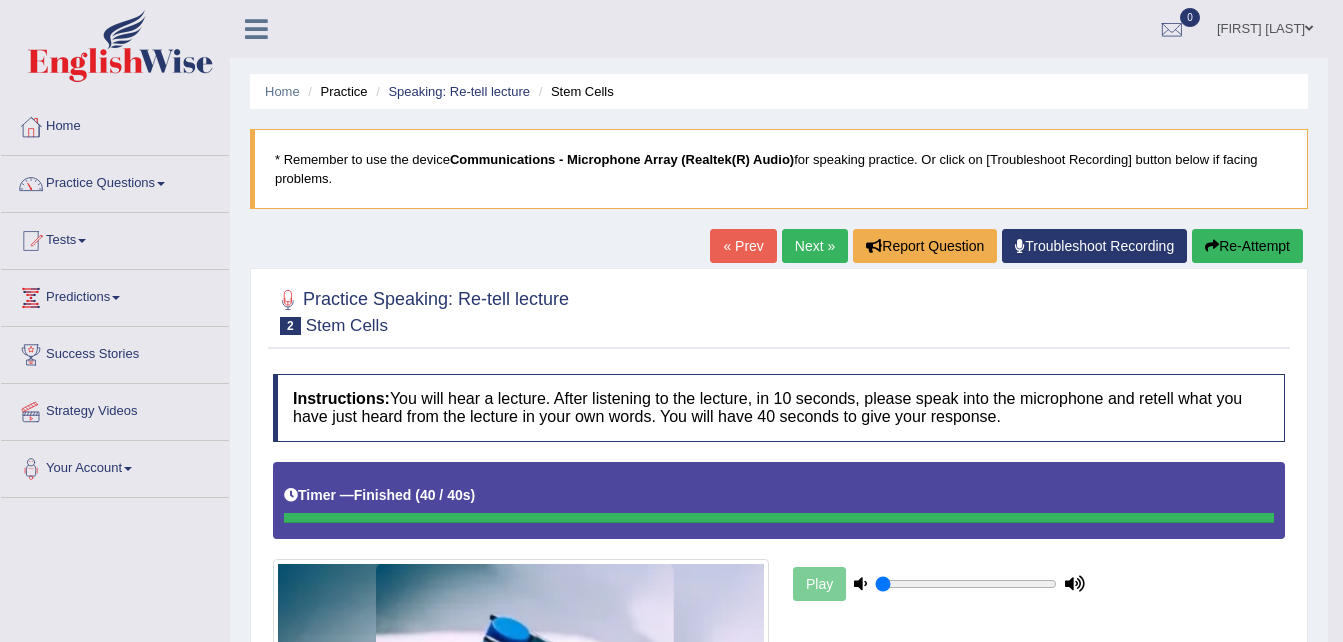 click on "Practice Questions" at bounding box center (115, 181) 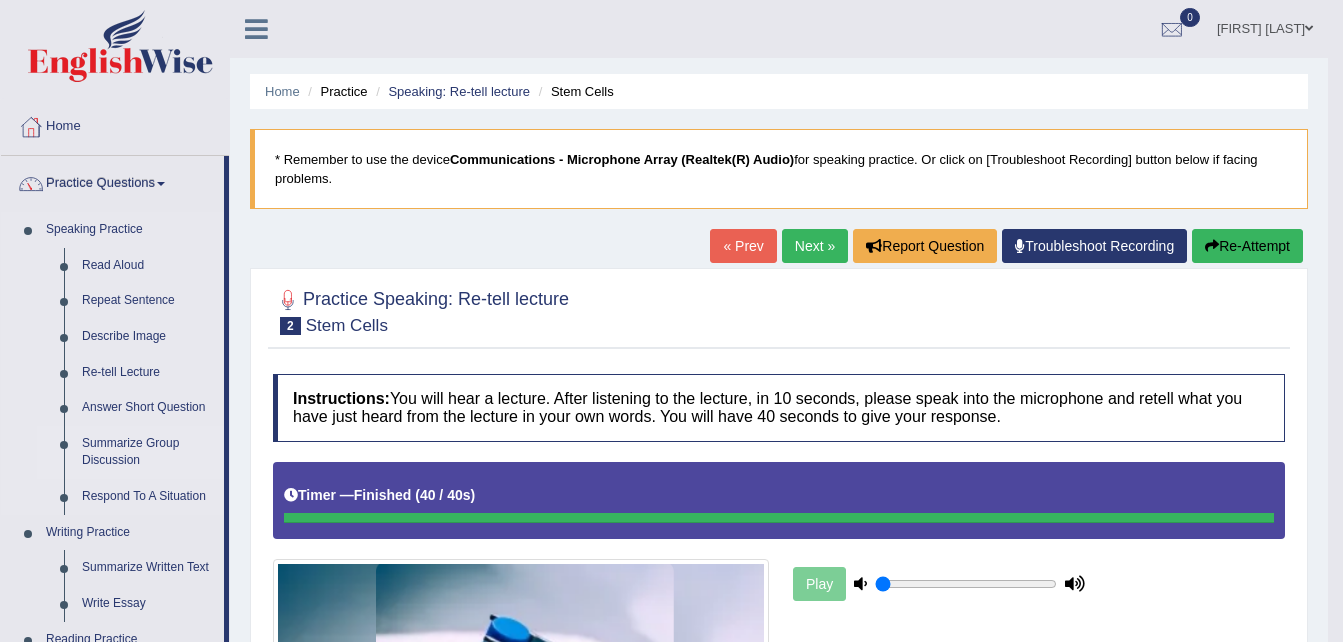 click on "Summarize Group Discussion" at bounding box center [148, 452] 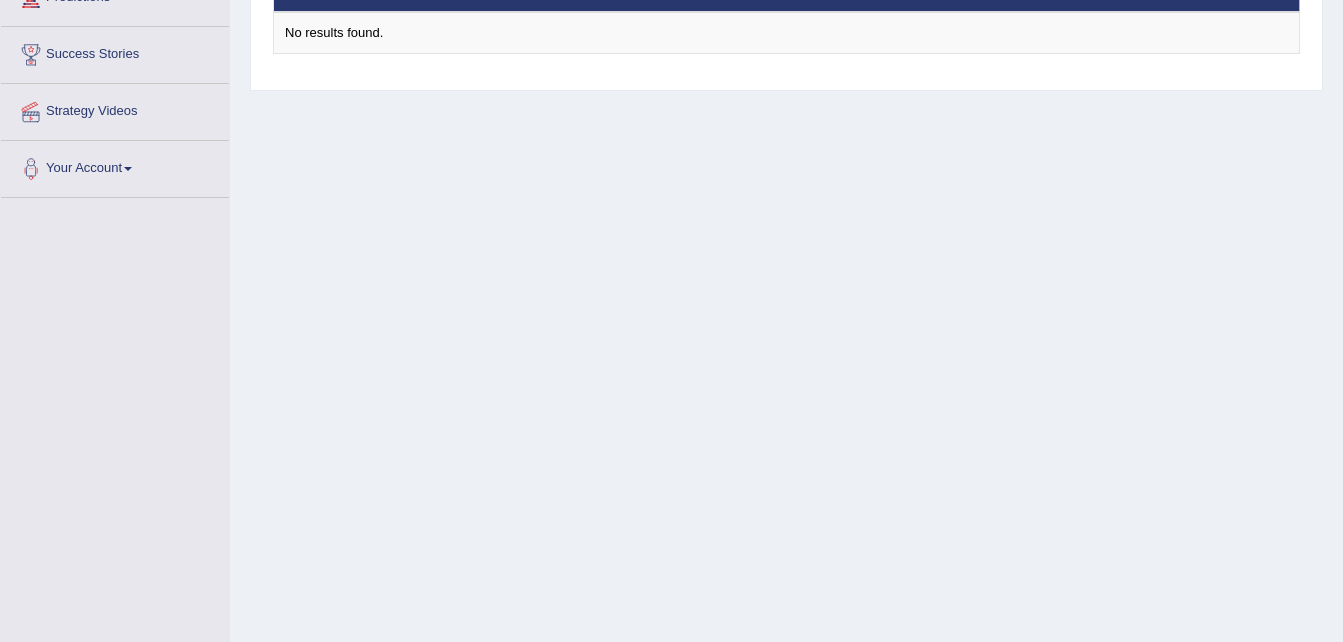 scroll, scrollTop: 300, scrollLeft: 0, axis: vertical 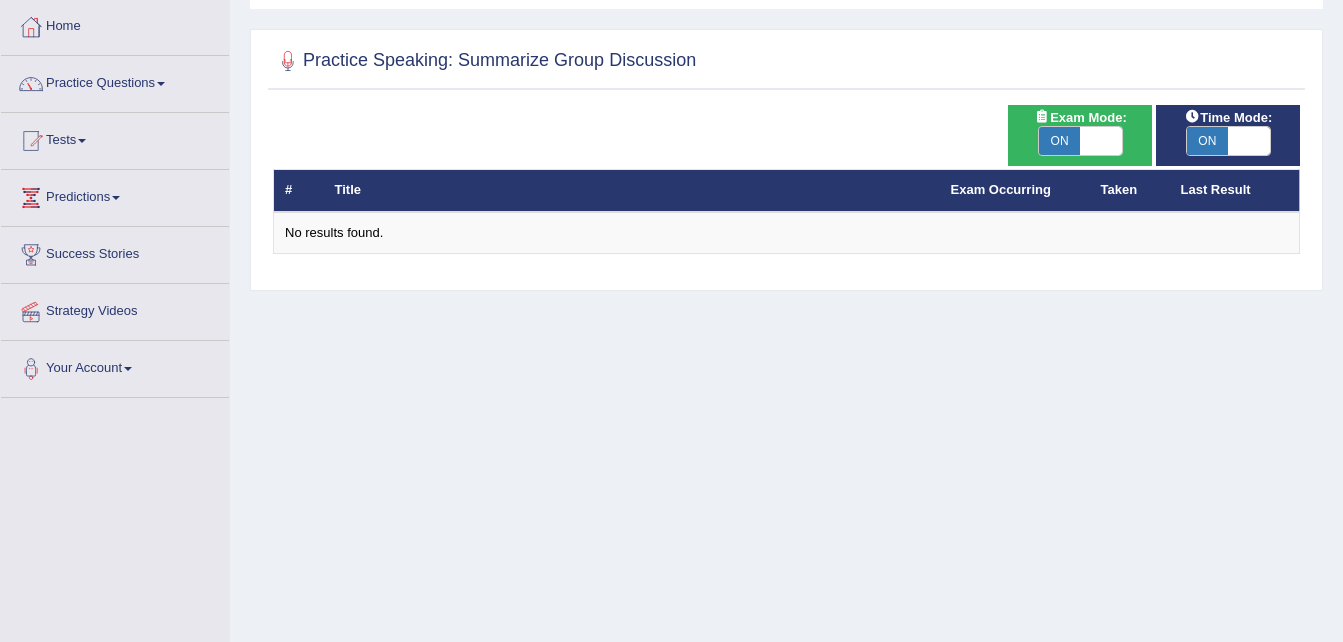 click on "ON" at bounding box center (1060, 141) 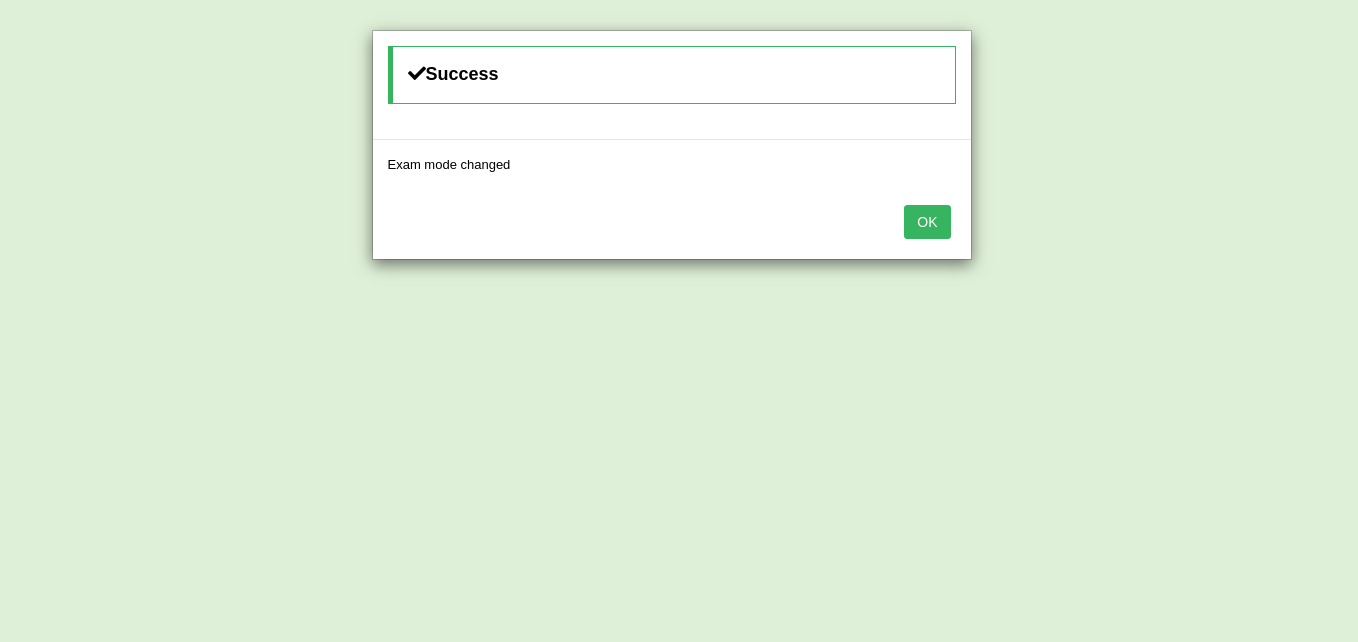 click on "OK" at bounding box center (927, 222) 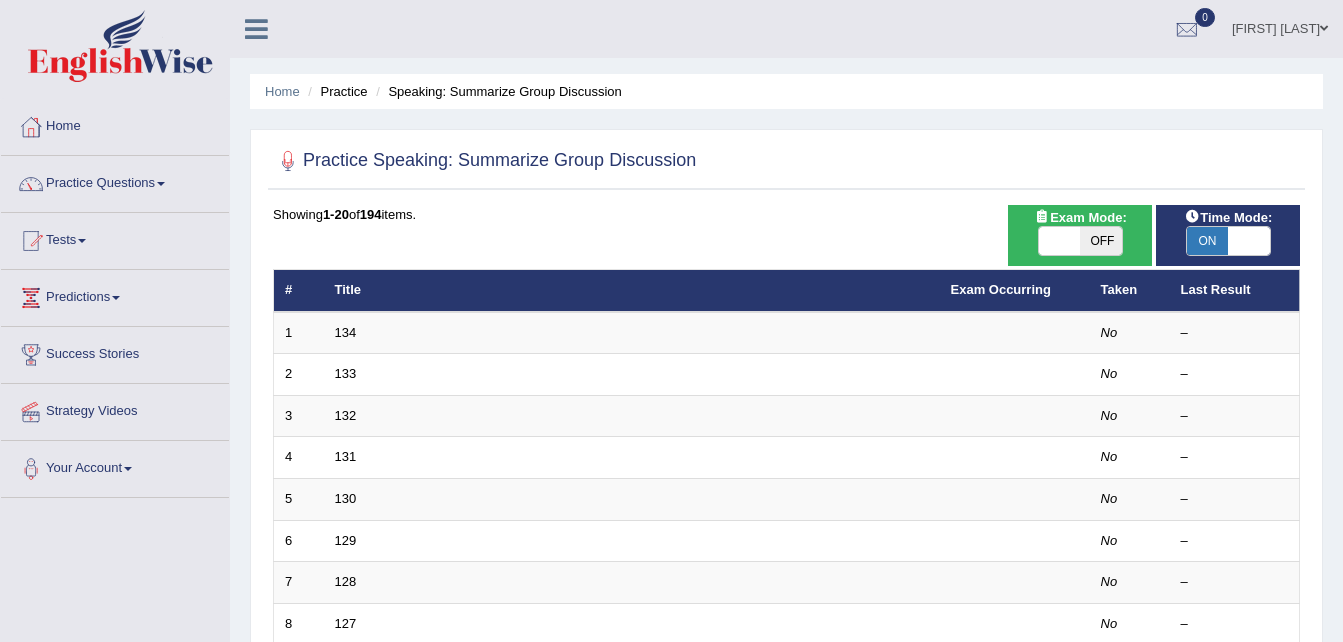scroll, scrollTop: 100, scrollLeft: 0, axis: vertical 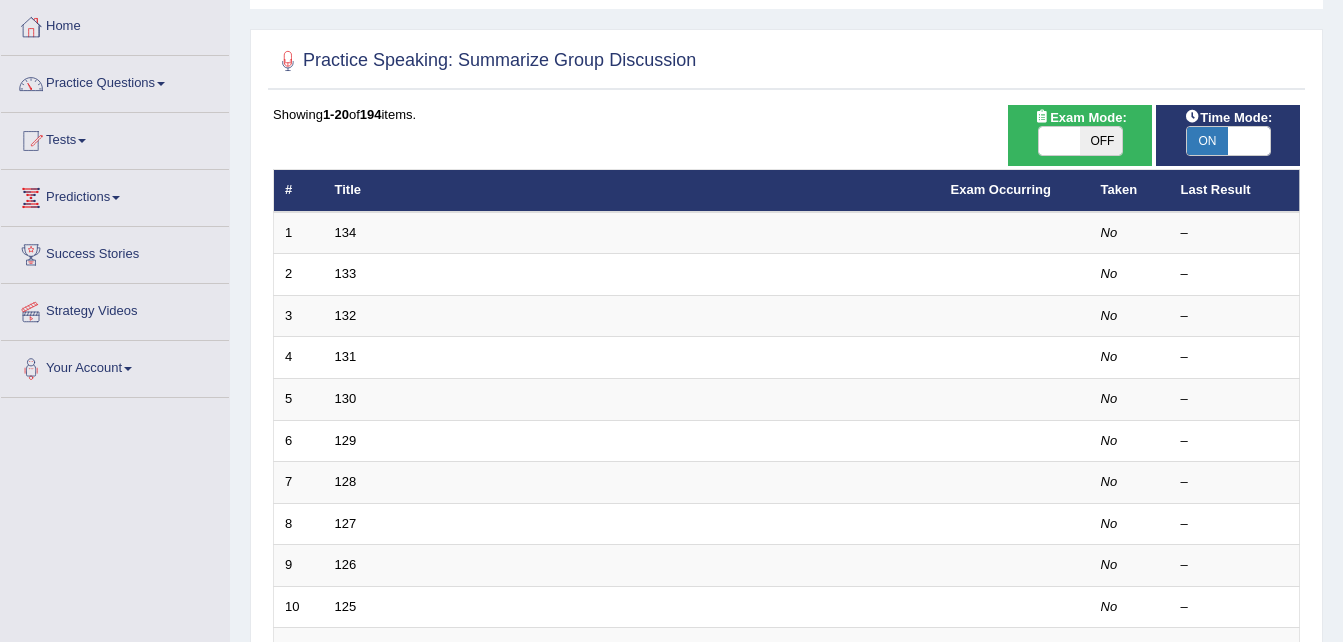 click on "ON" at bounding box center [1208, 141] 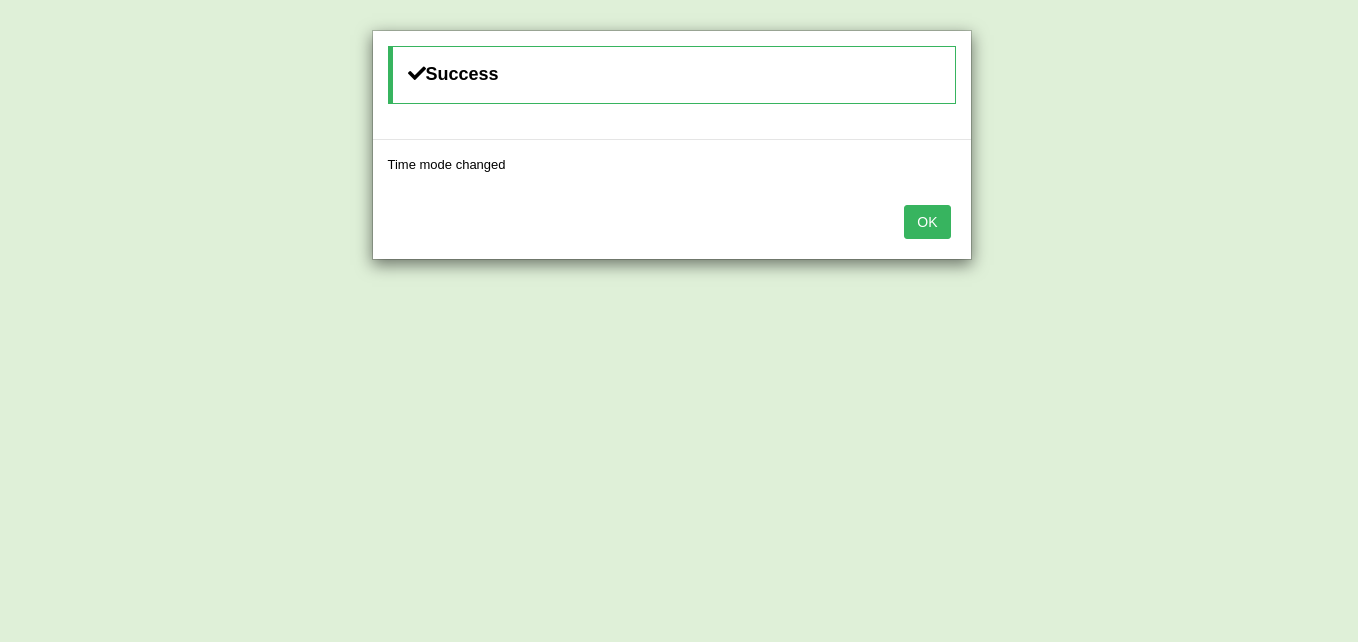click on "OK" at bounding box center (927, 222) 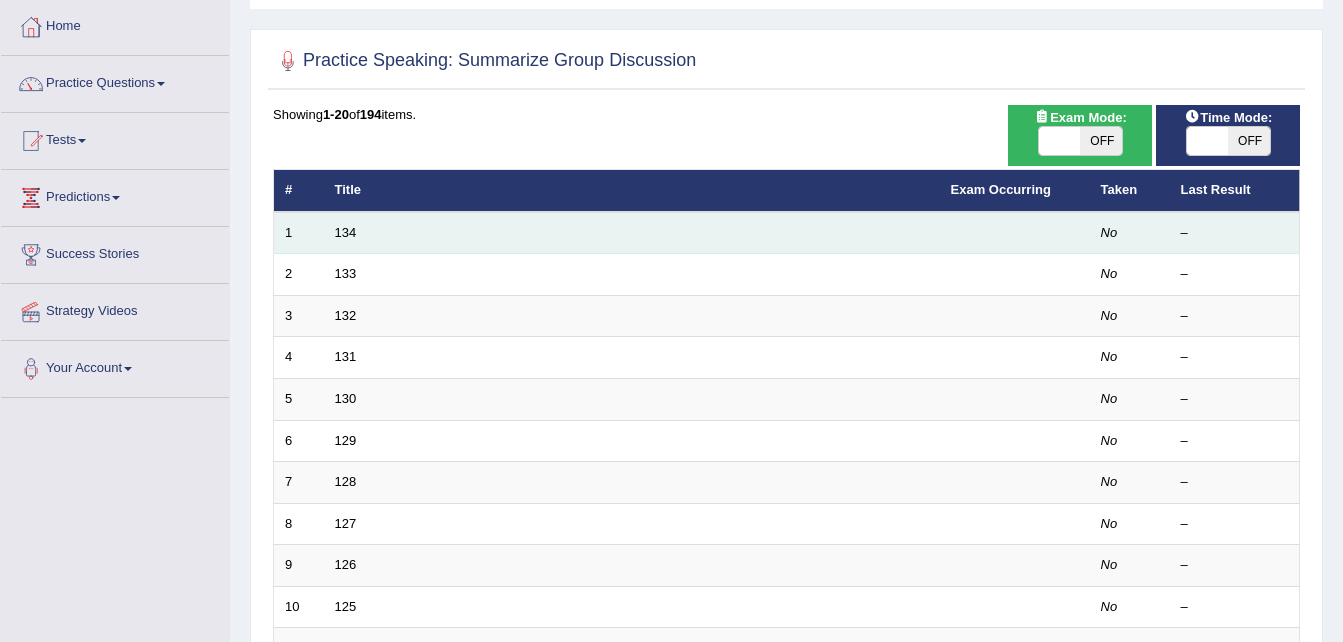 click on "134" at bounding box center (632, 233) 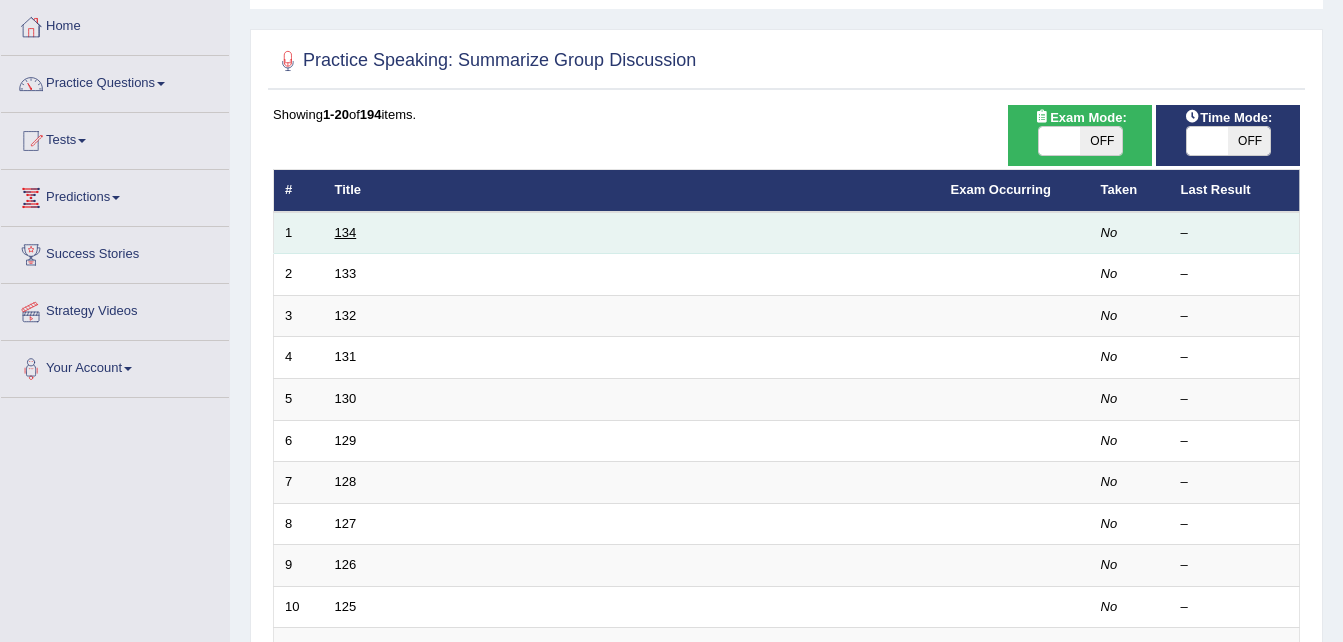 click on "134" at bounding box center (346, 232) 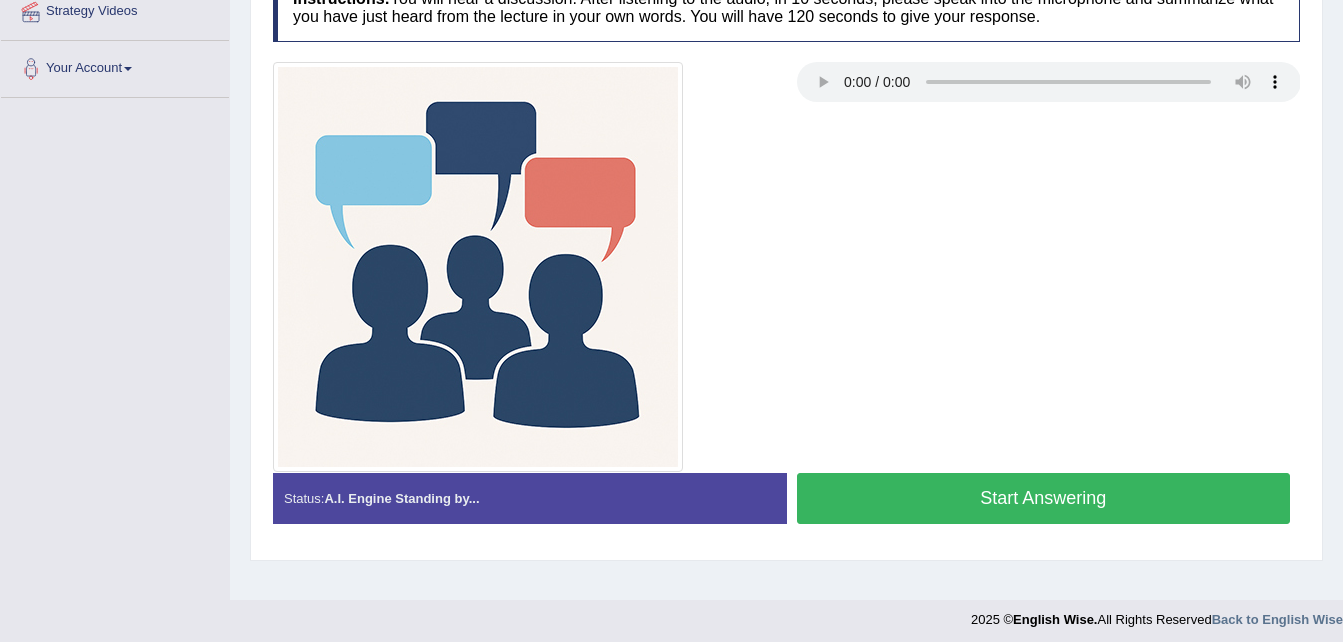 scroll, scrollTop: 0, scrollLeft: 0, axis: both 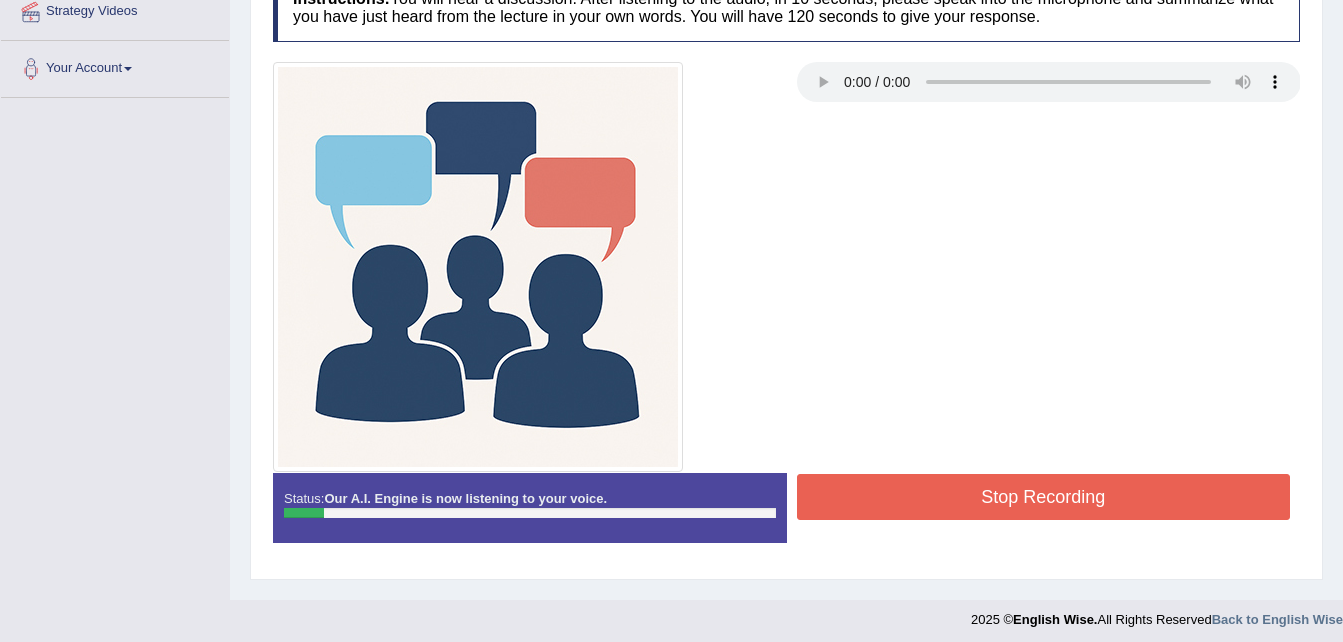 drag, startPoint x: 1321, startPoint y: 240, endPoint x: 1309, endPoint y: 238, distance: 12.165525 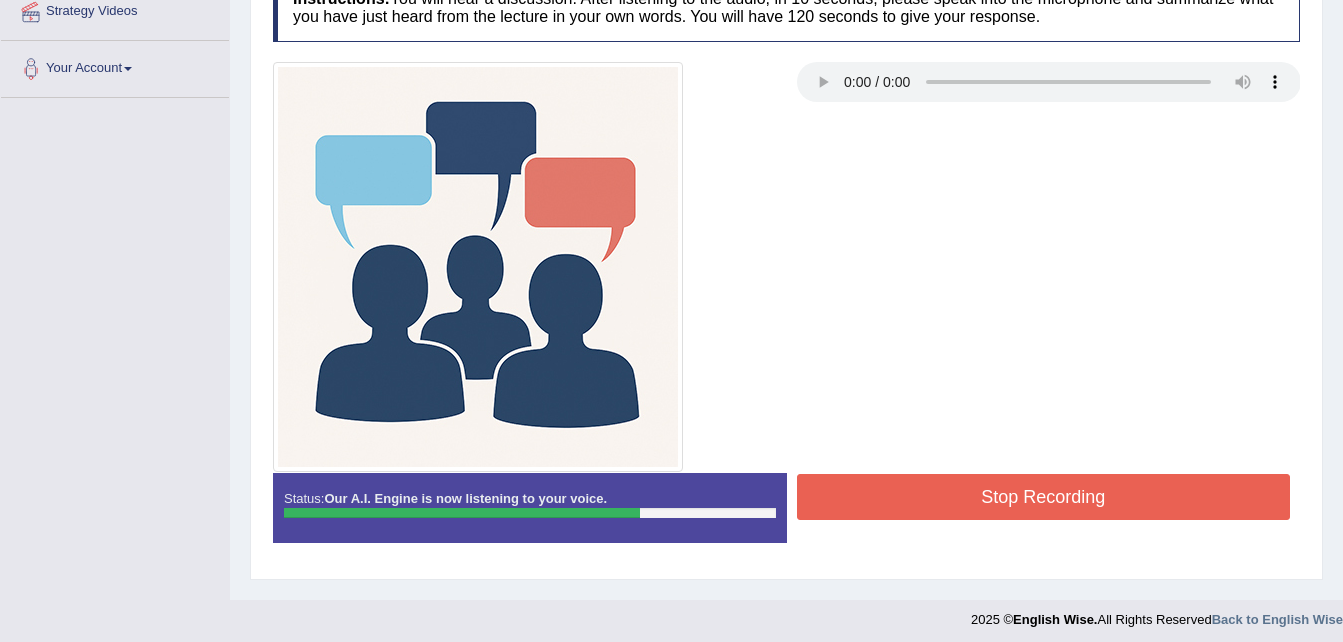 click on "Stop Recording" at bounding box center [1044, 497] 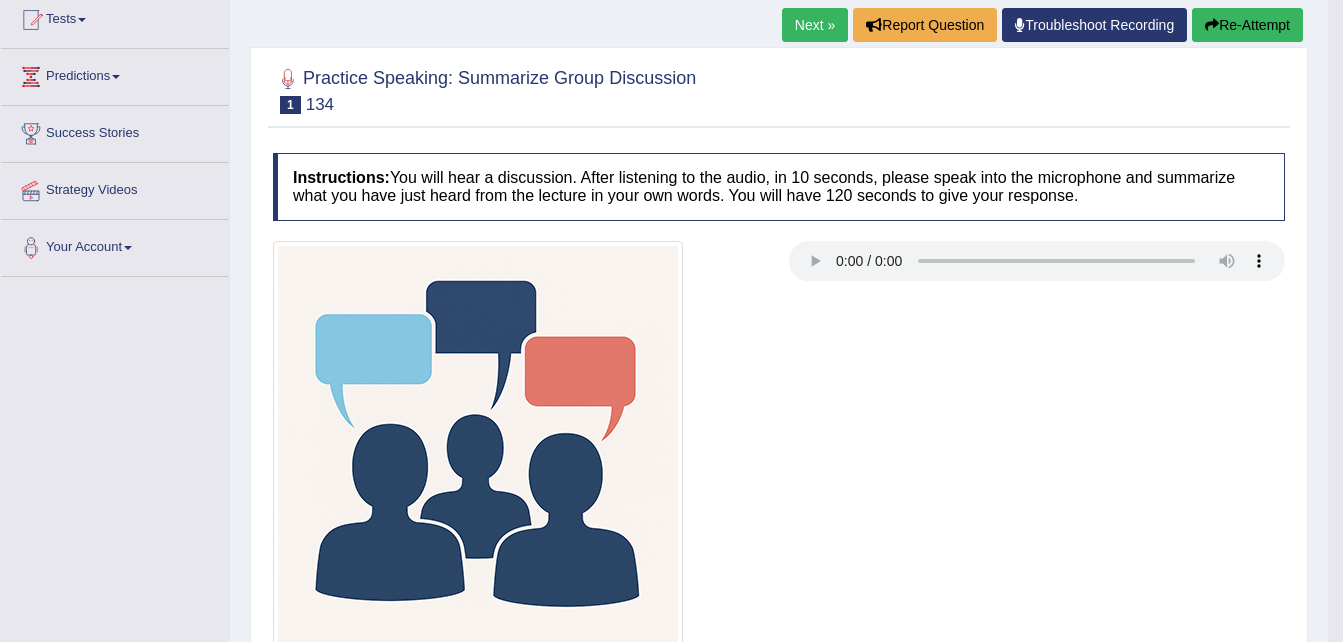 scroll, scrollTop: 0, scrollLeft: 0, axis: both 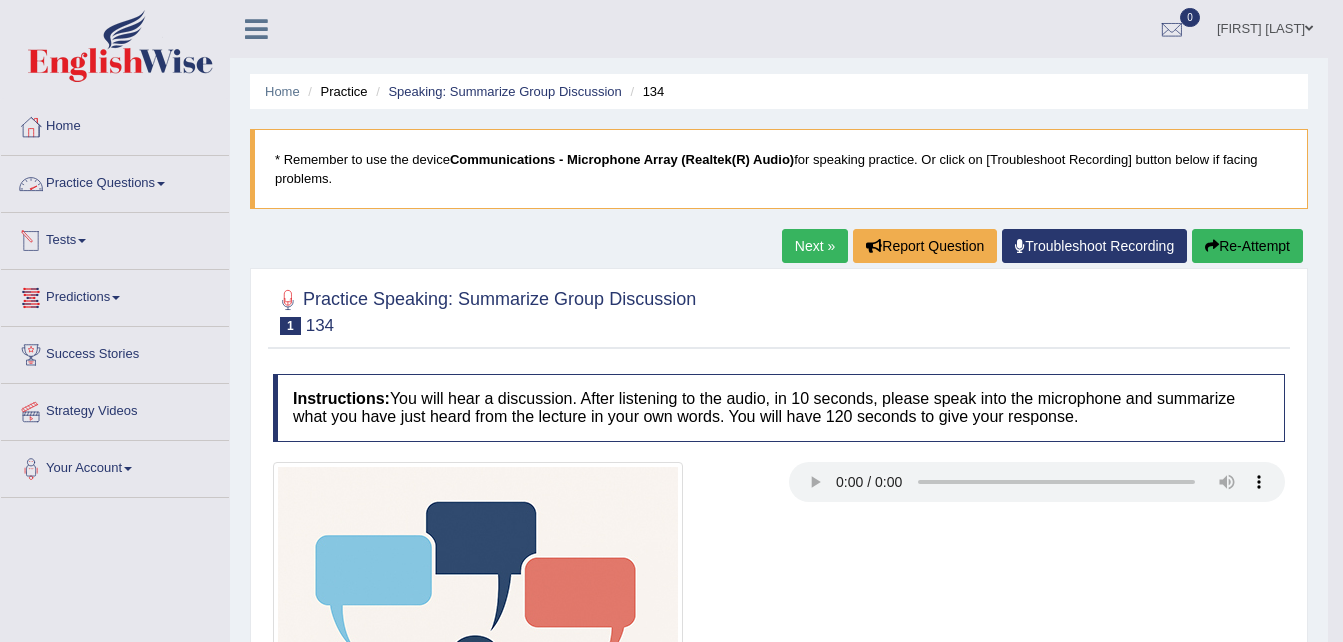 click at bounding box center (161, 184) 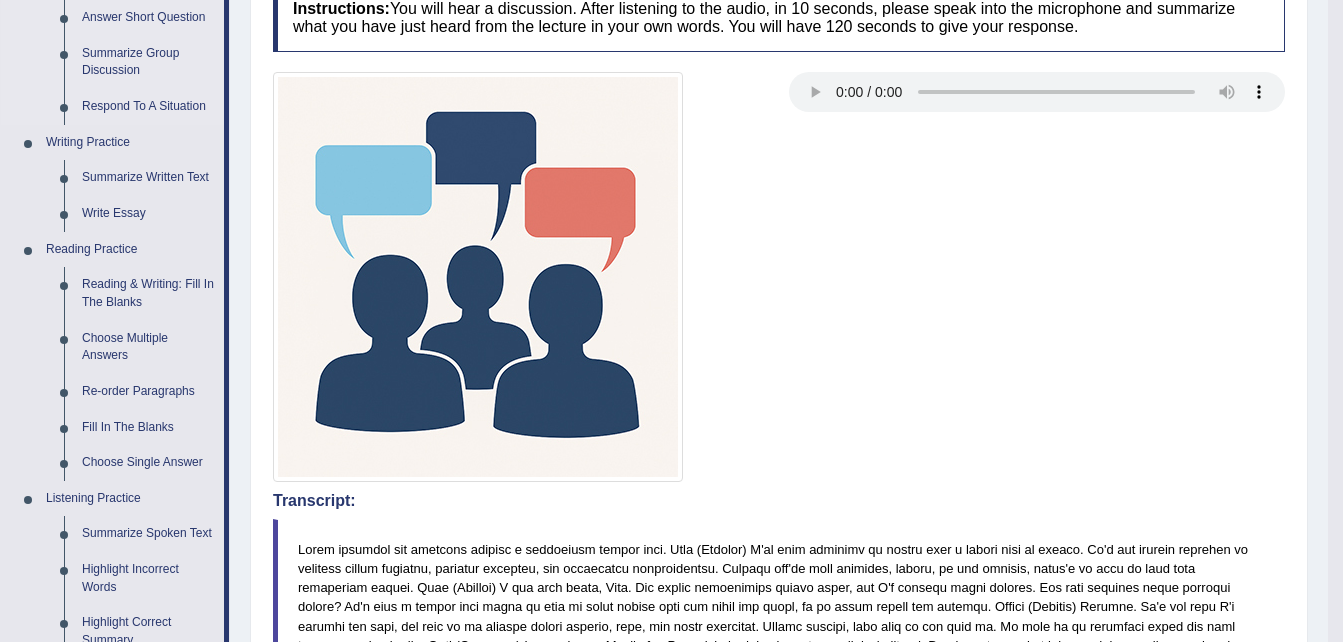 scroll, scrollTop: 400, scrollLeft: 0, axis: vertical 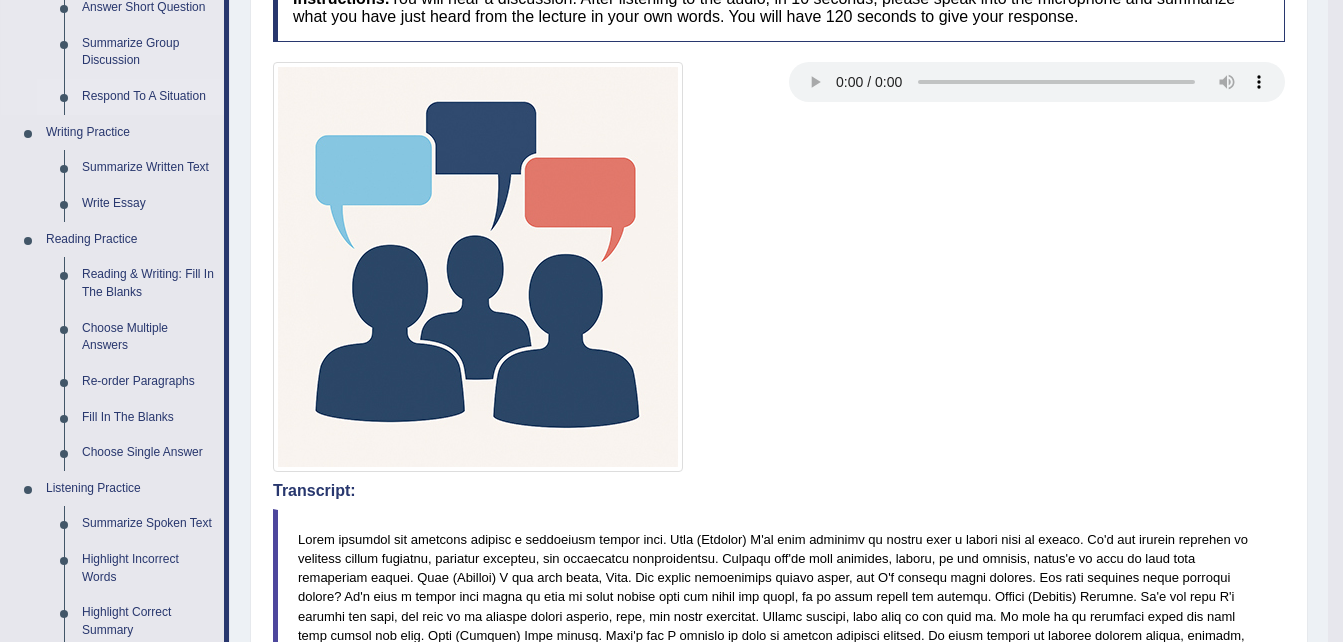 click on "Respond To A Situation" at bounding box center [148, 97] 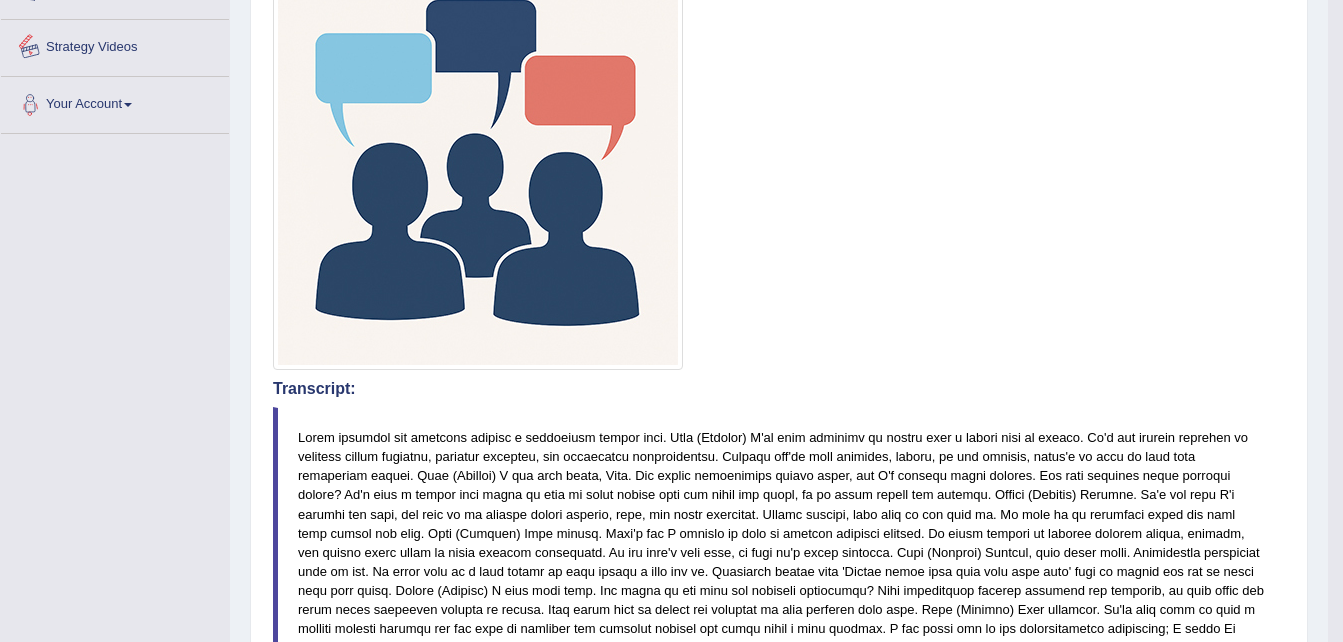 scroll, scrollTop: 1379, scrollLeft: 0, axis: vertical 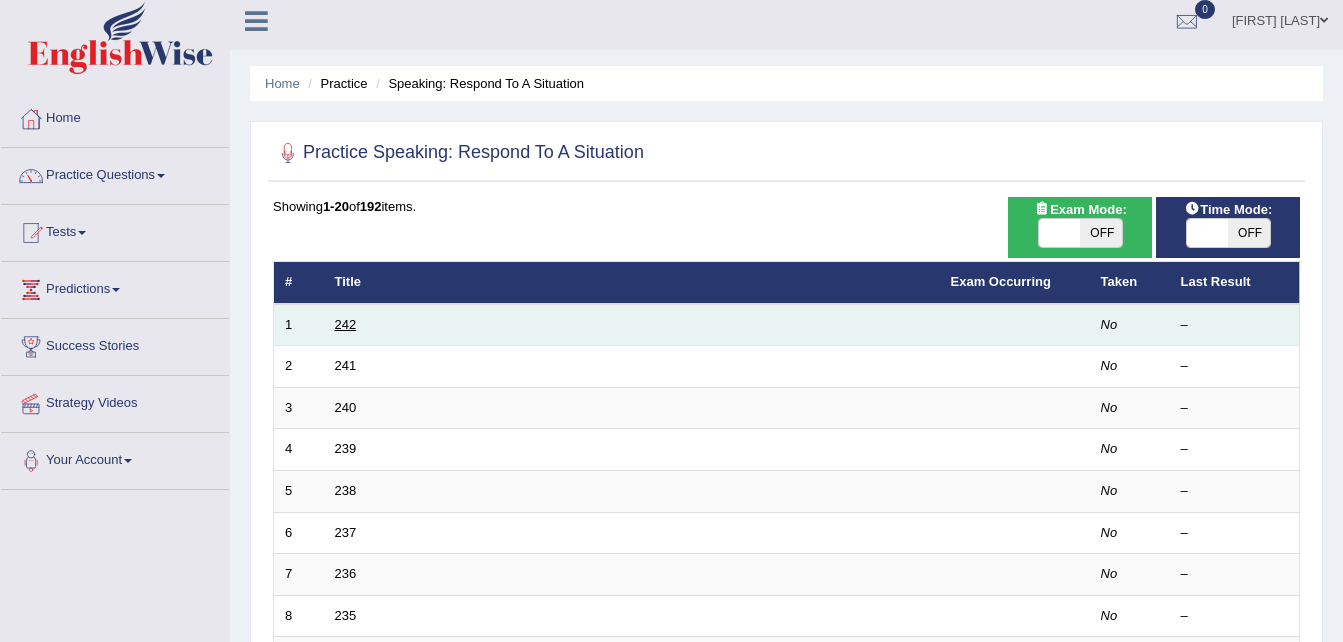 click on "242" at bounding box center [346, 324] 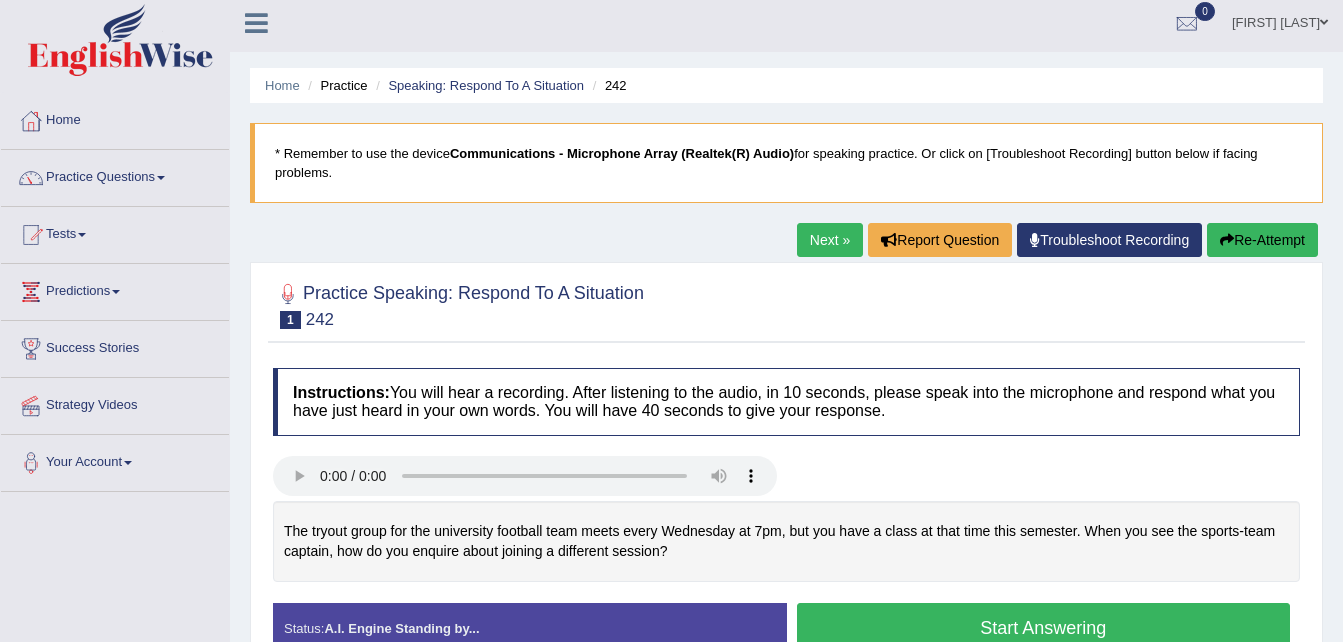 scroll, scrollTop: 400, scrollLeft: 0, axis: vertical 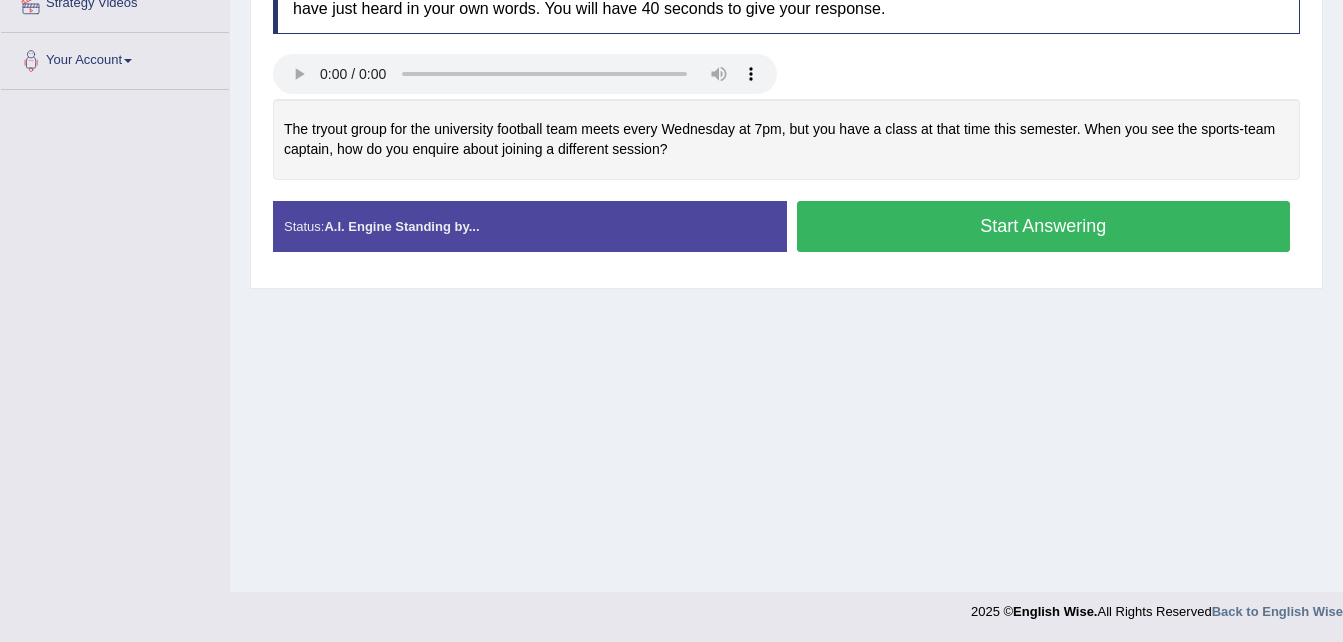 click on "Start Answering" at bounding box center (1044, 226) 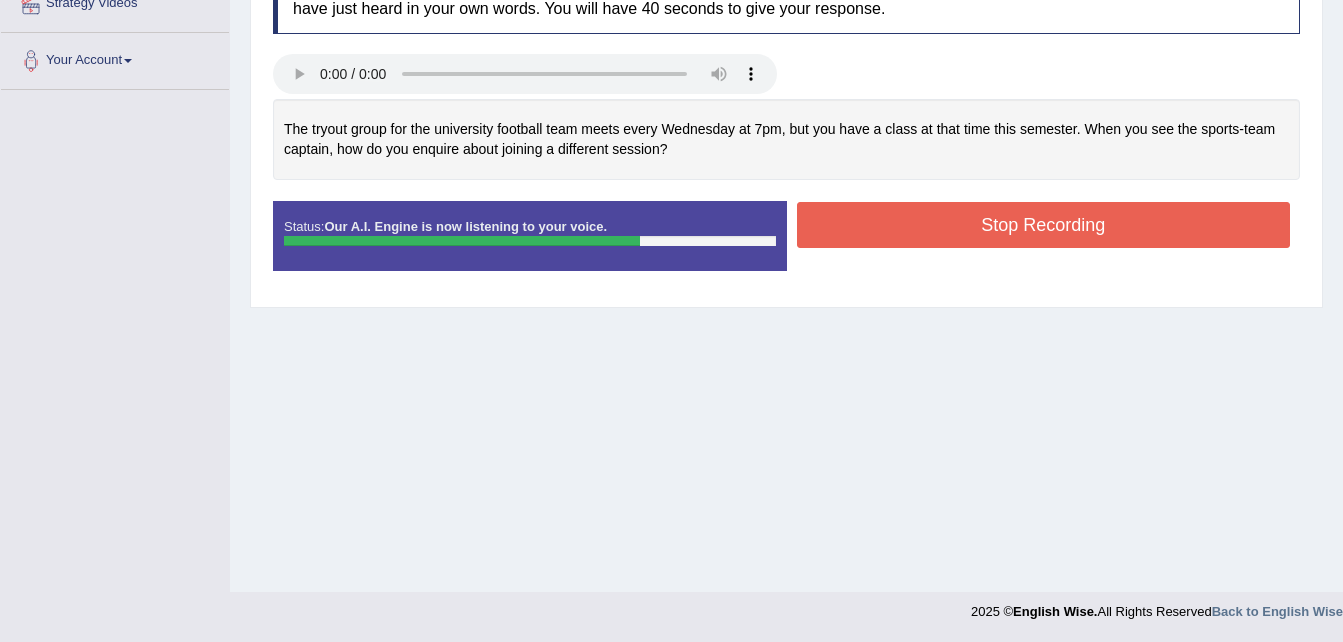 click on "Stop Recording" at bounding box center (1044, 225) 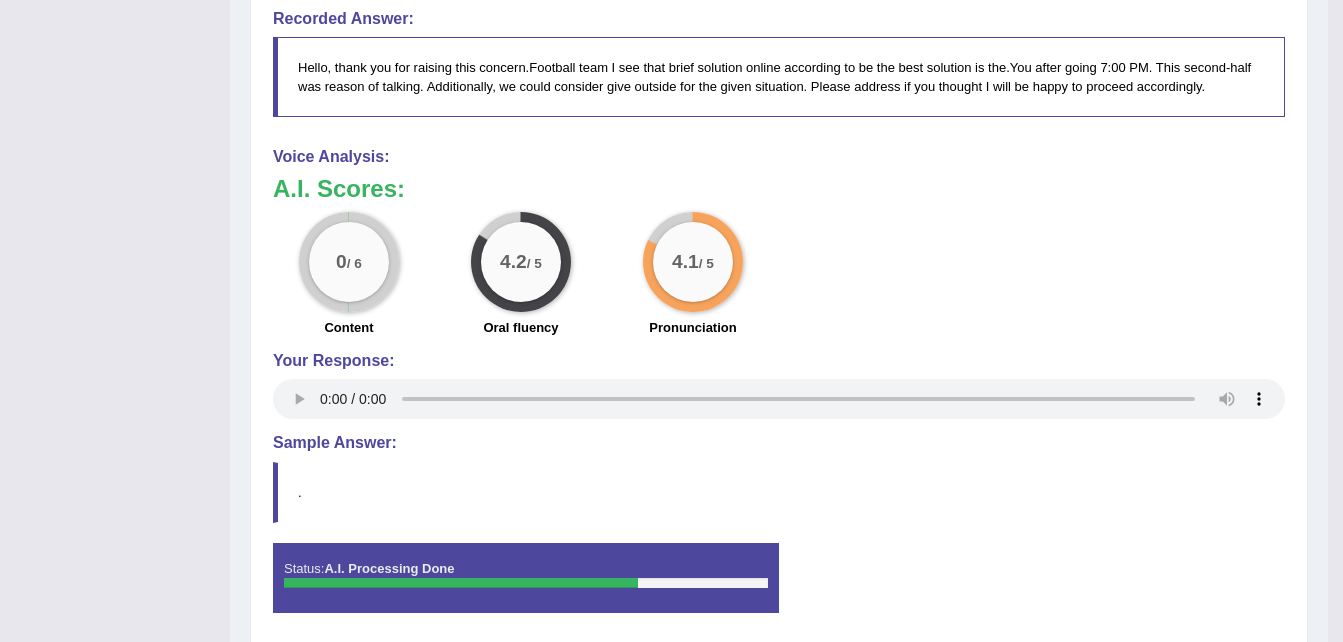 scroll, scrollTop: 799, scrollLeft: 0, axis: vertical 